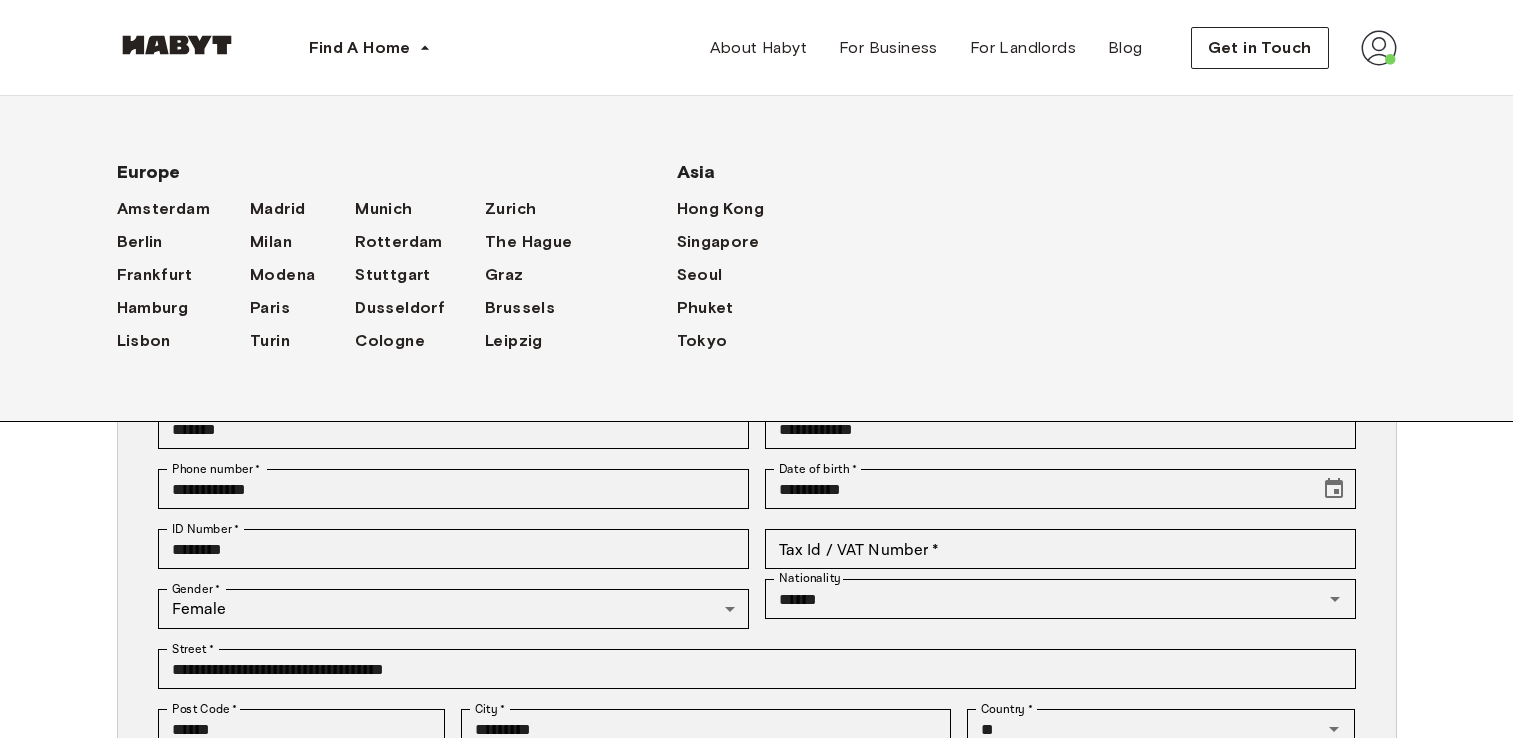 scroll, scrollTop: 0, scrollLeft: 0, axis: both 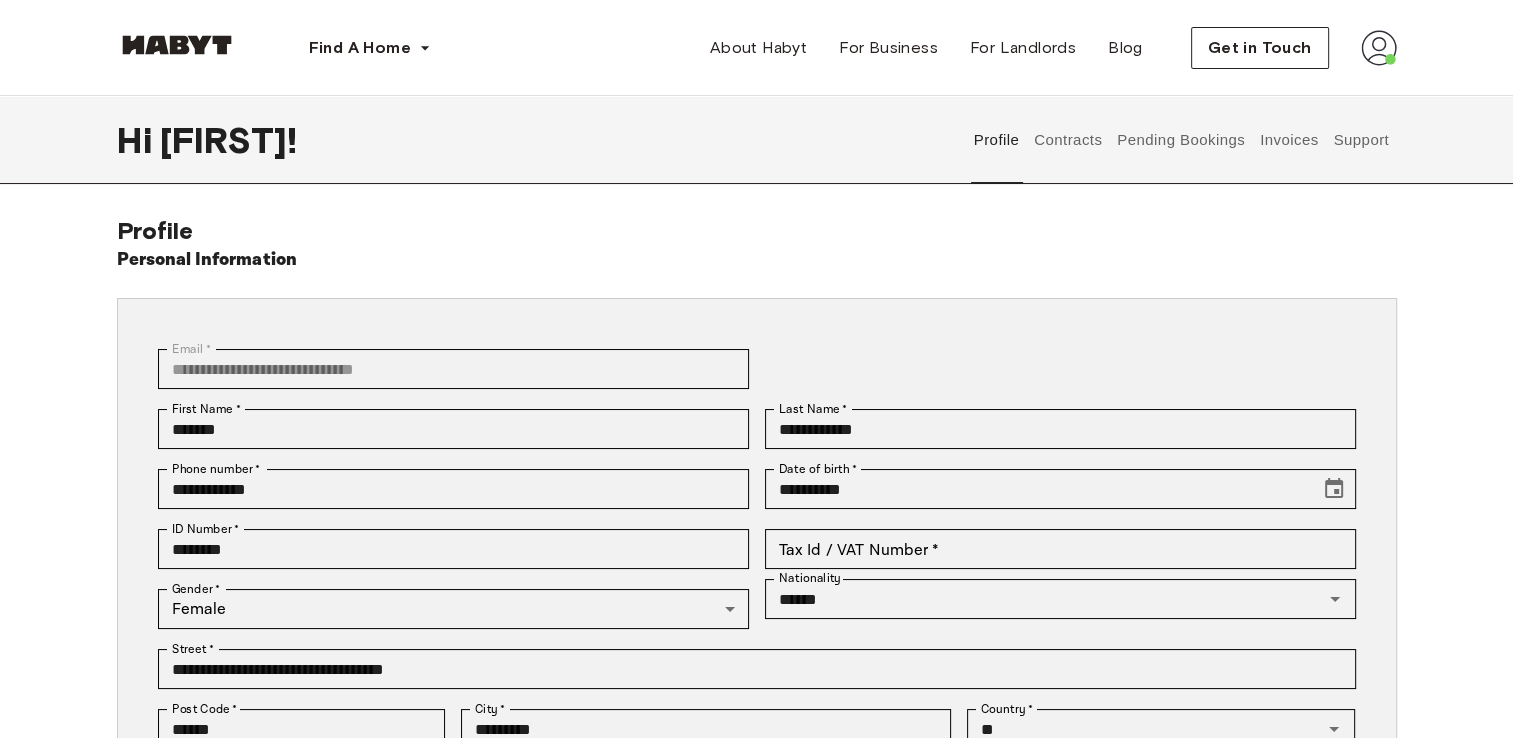 click on "Profile" at bounding box center (996, 140) 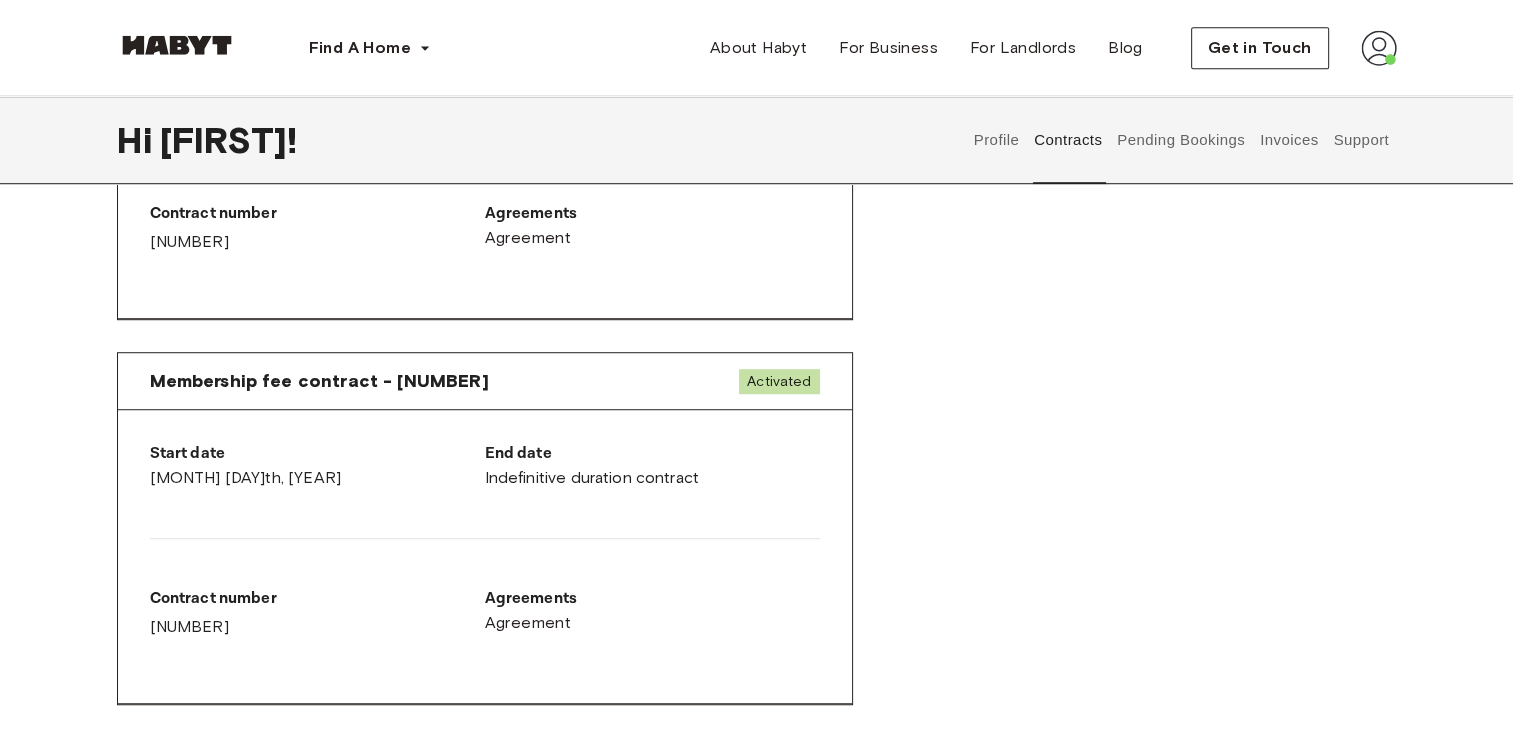 scroll, scrollTop: 1300, scrollLeft: 0, axis: vertical 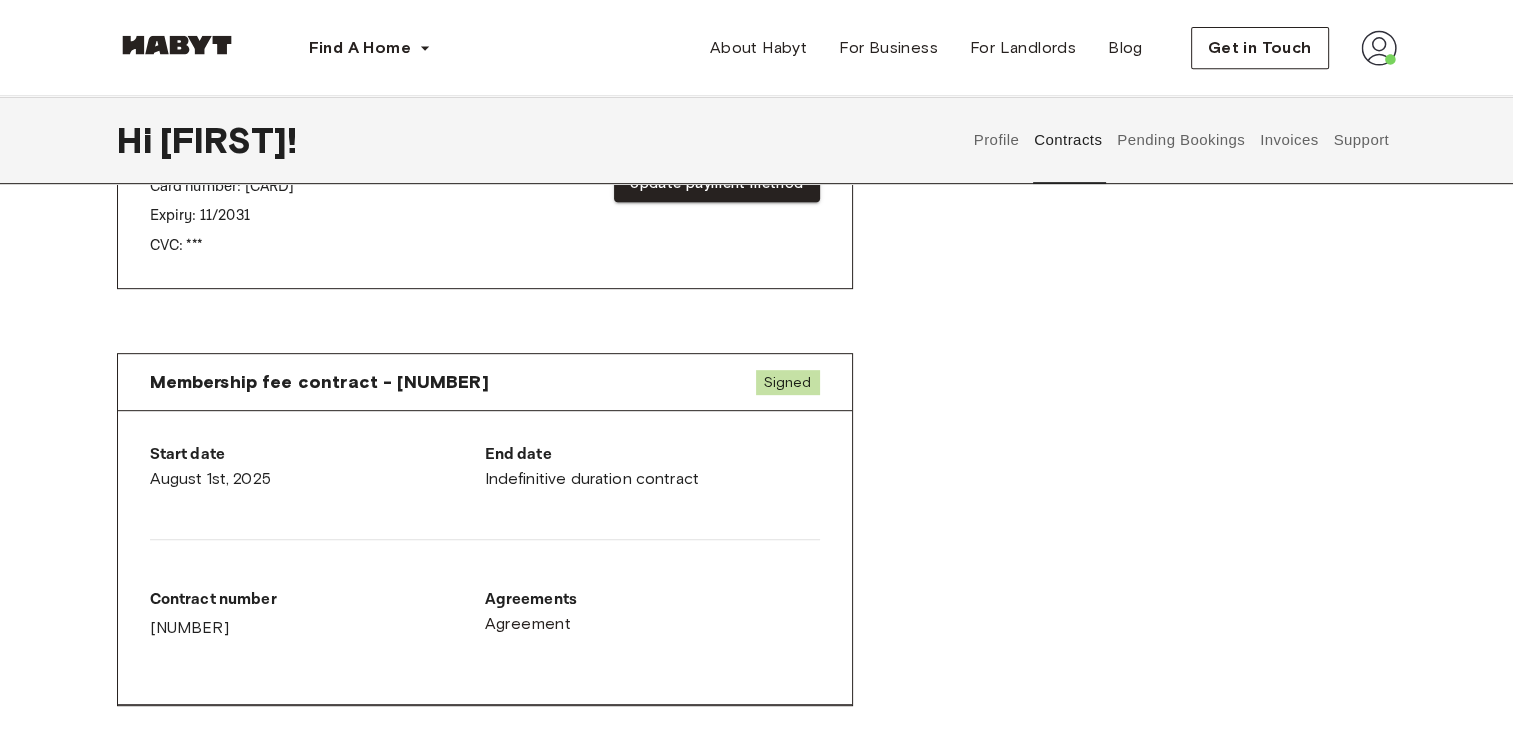 click on "Pending Bookings" at bounding box center (1181, 140) 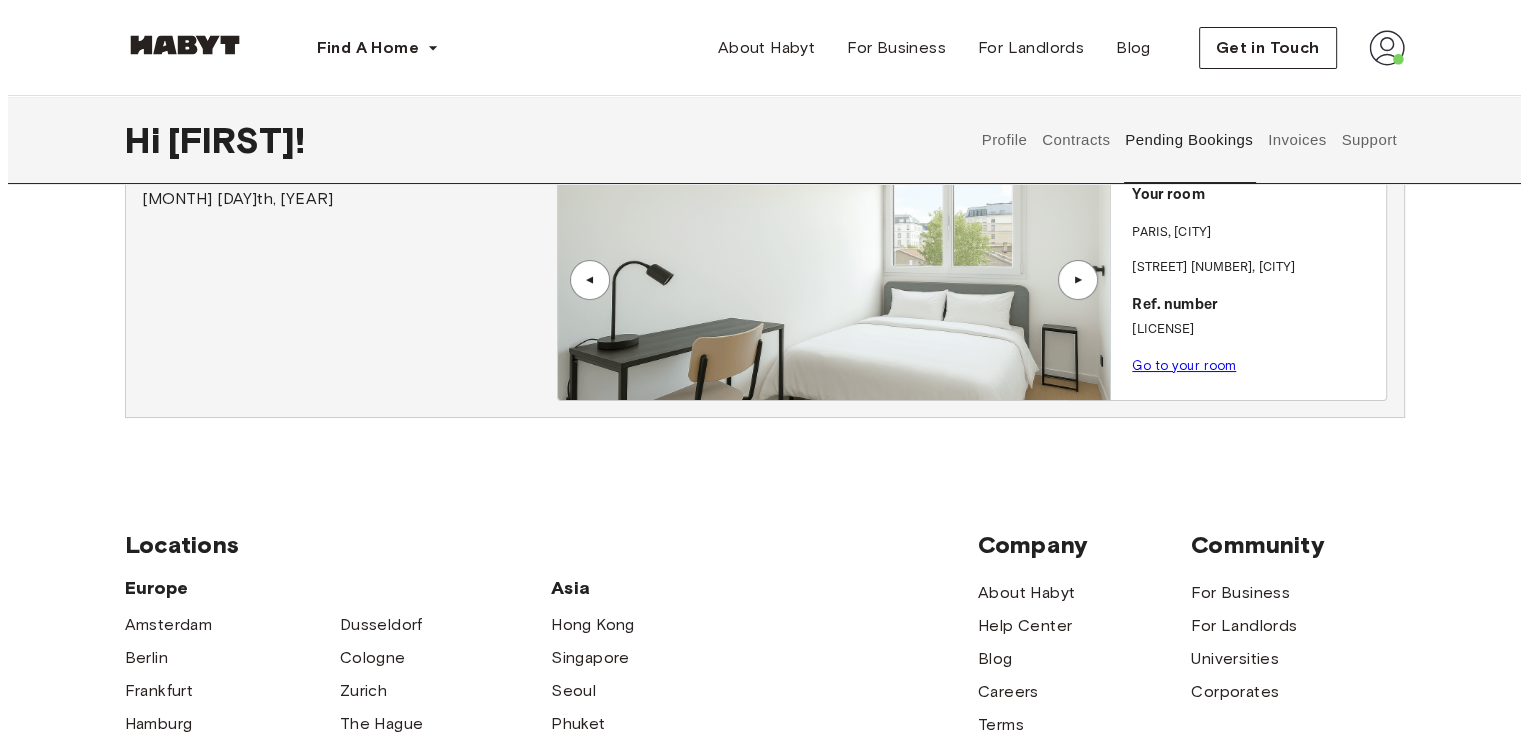 scroll, scrollTop: 0, scrollLeft: 0, axis: both 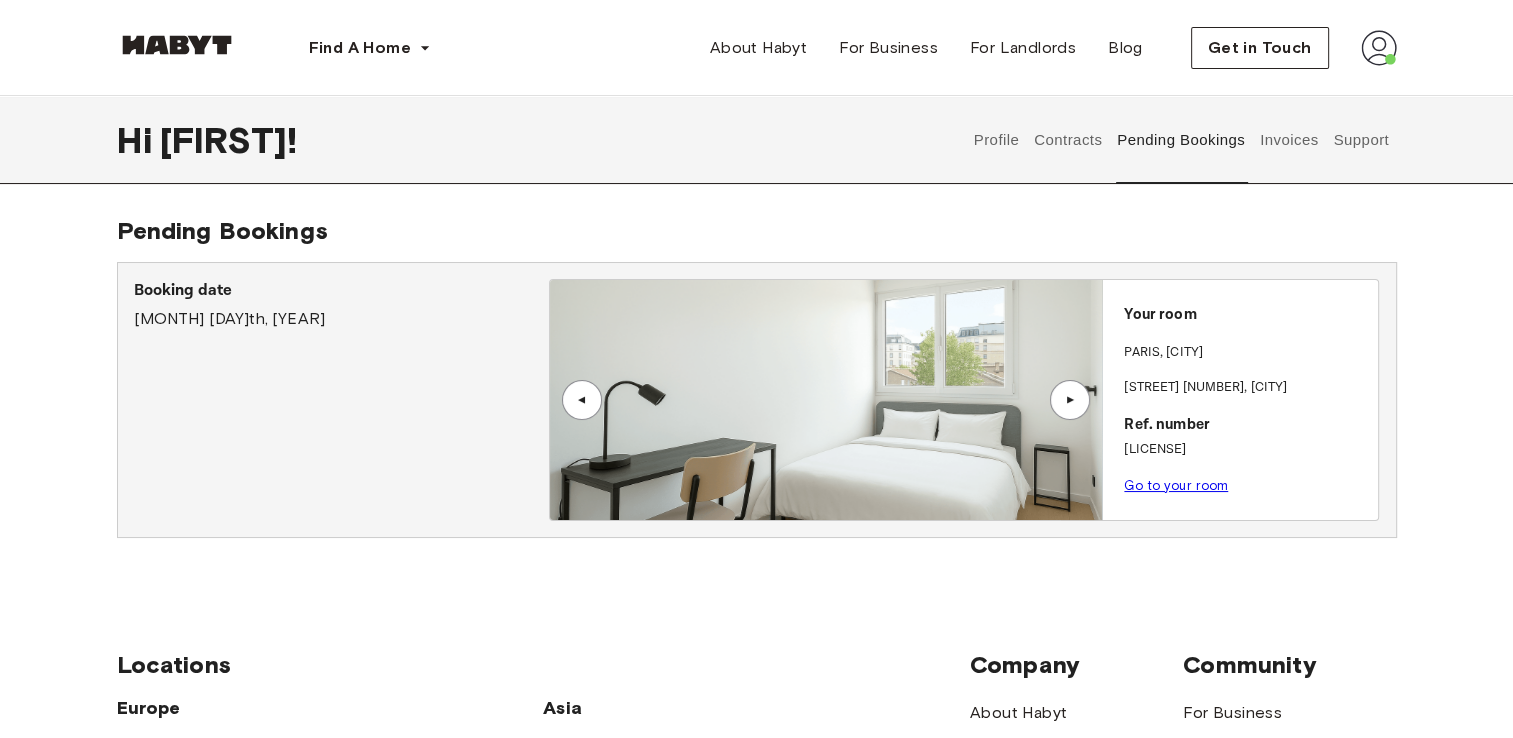 click on "Go to your room" at bounding box center (1176, 485) 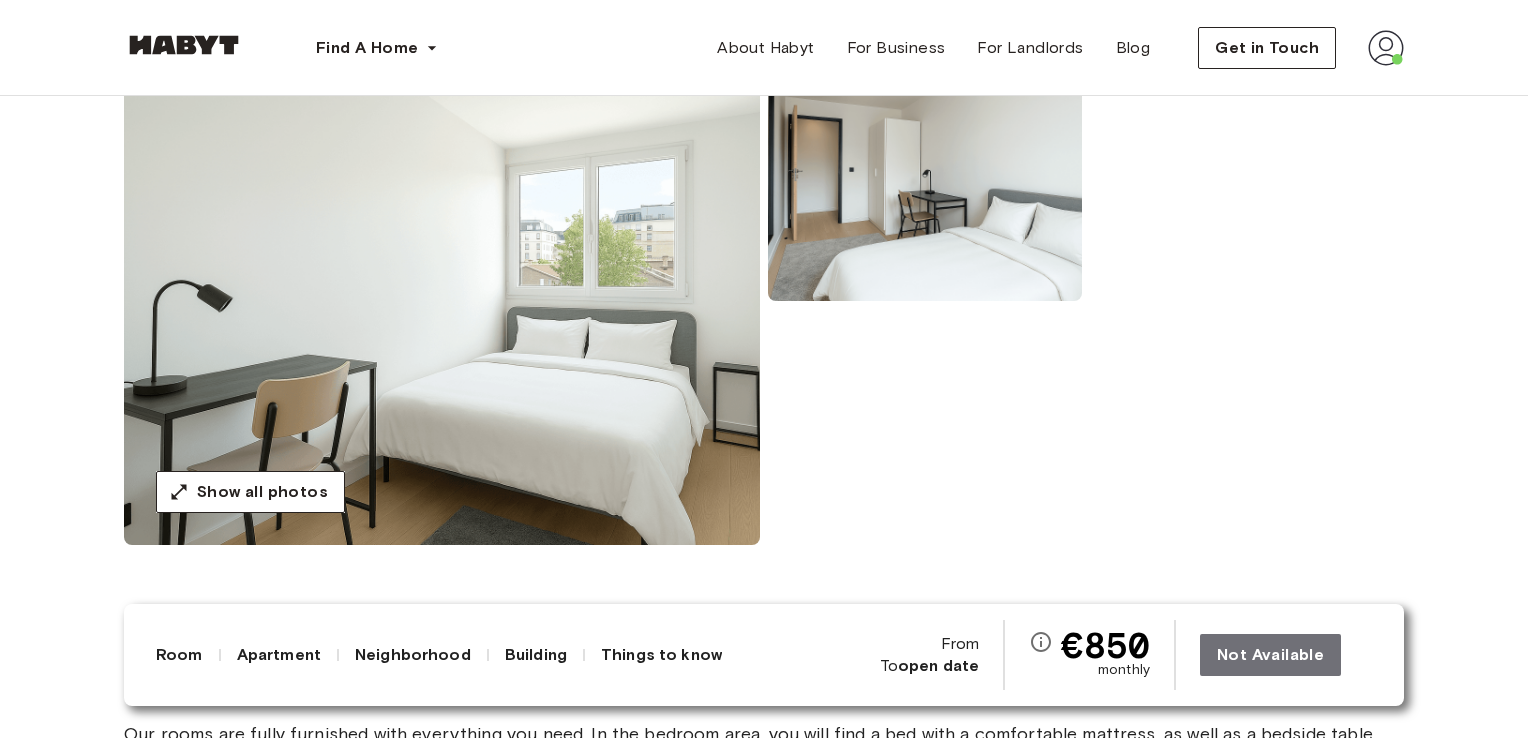scroll, scrollTop: 200, scrollLeft: 0, axis: vertical 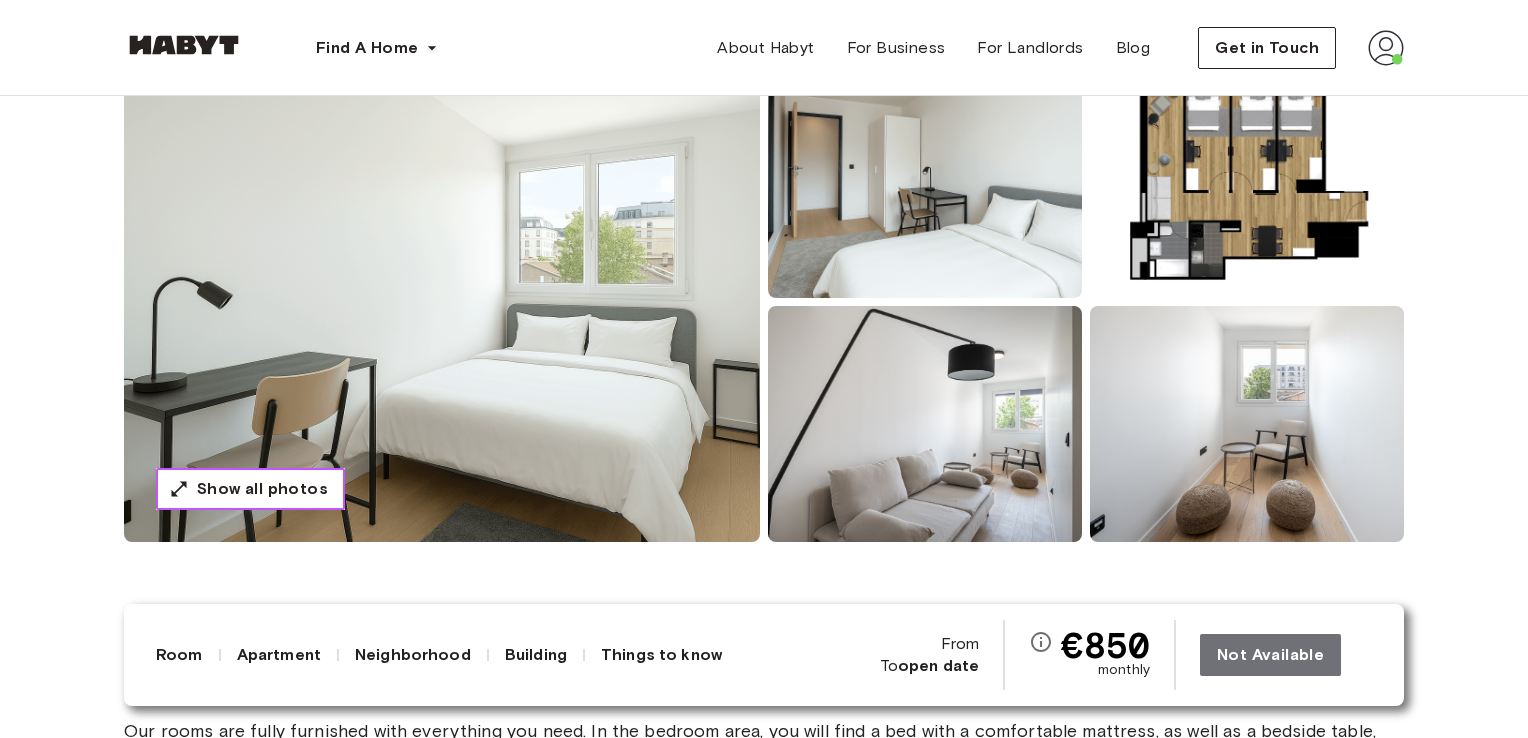 click on "Show all photos" at bounding box center (262, 489) 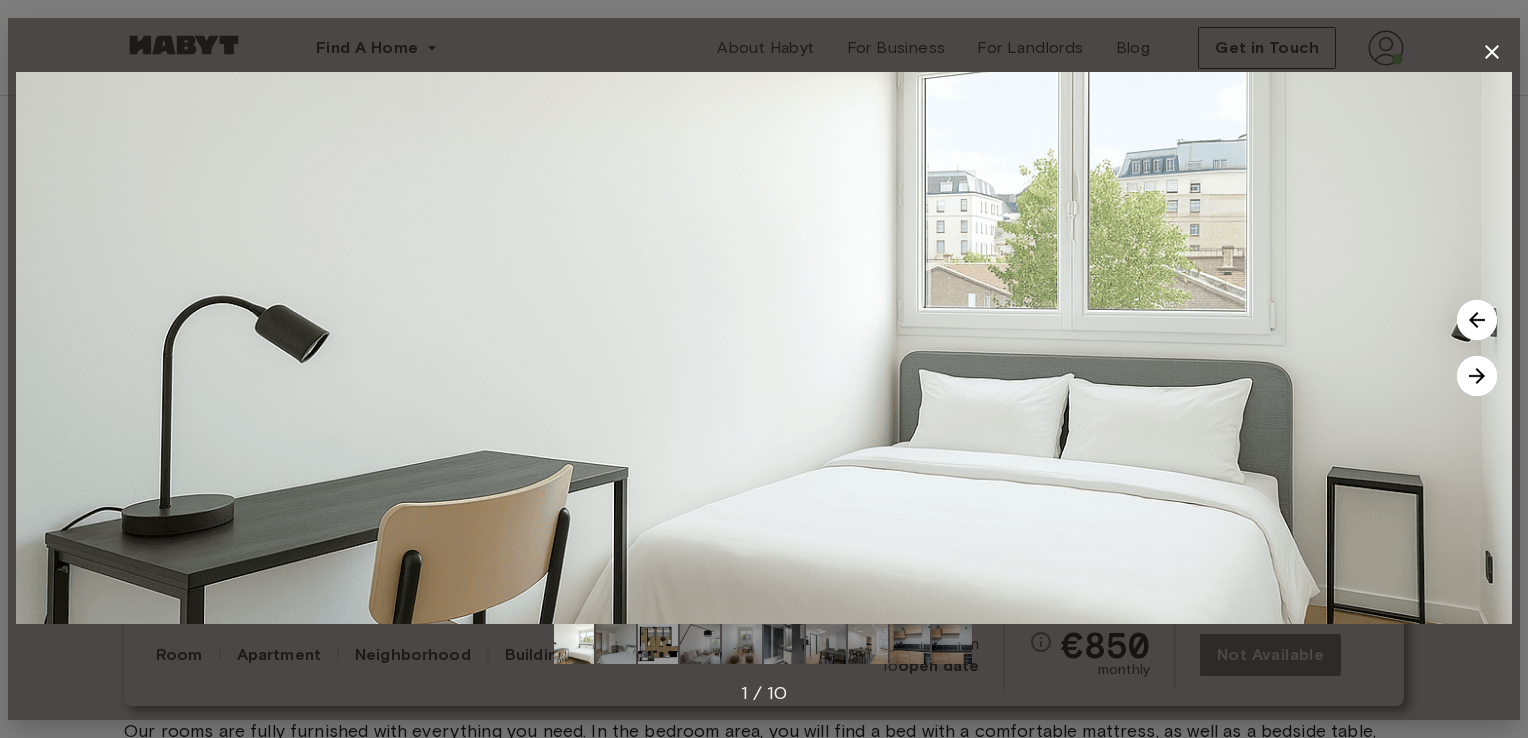 click at bounding box center [1477, 376] 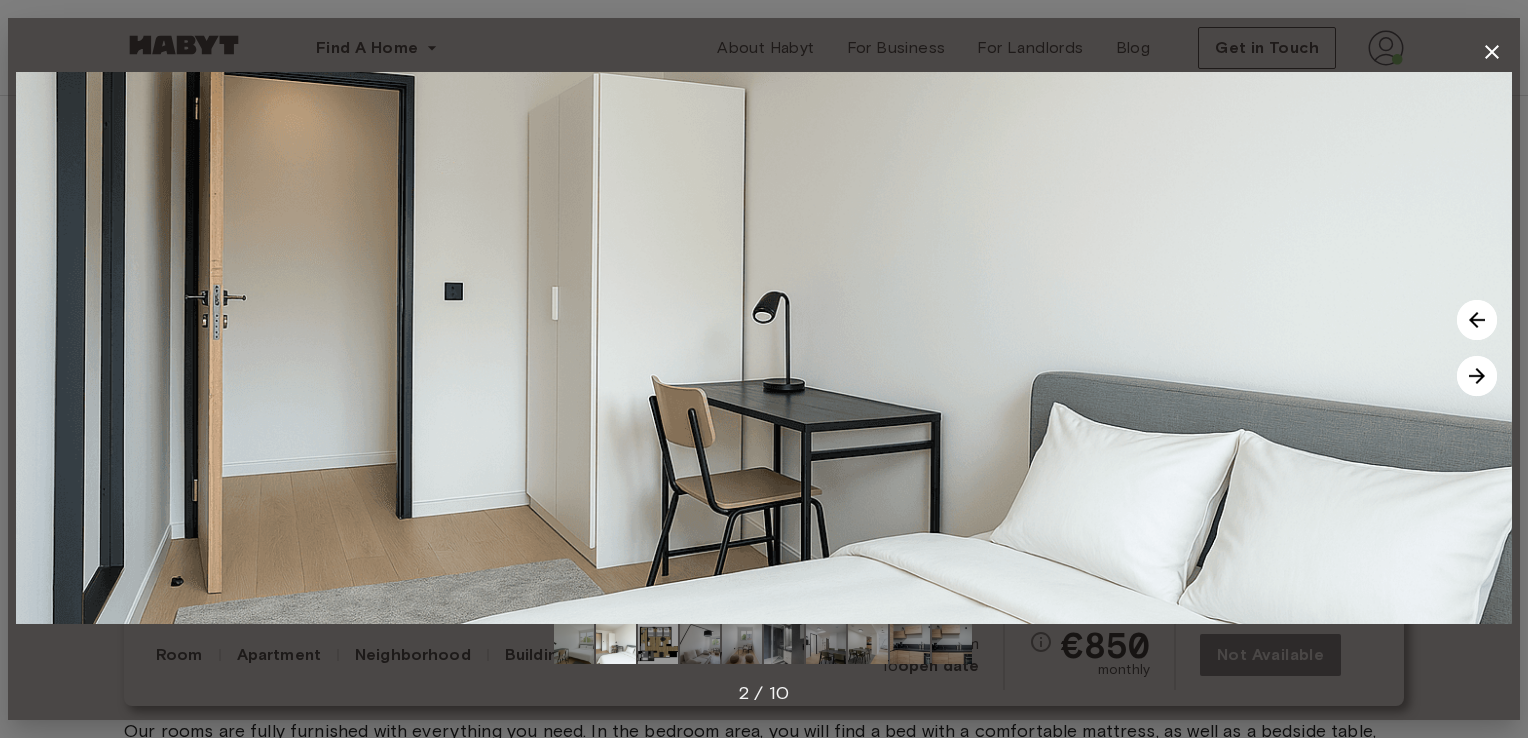 click at bounding box center (1477, 376) 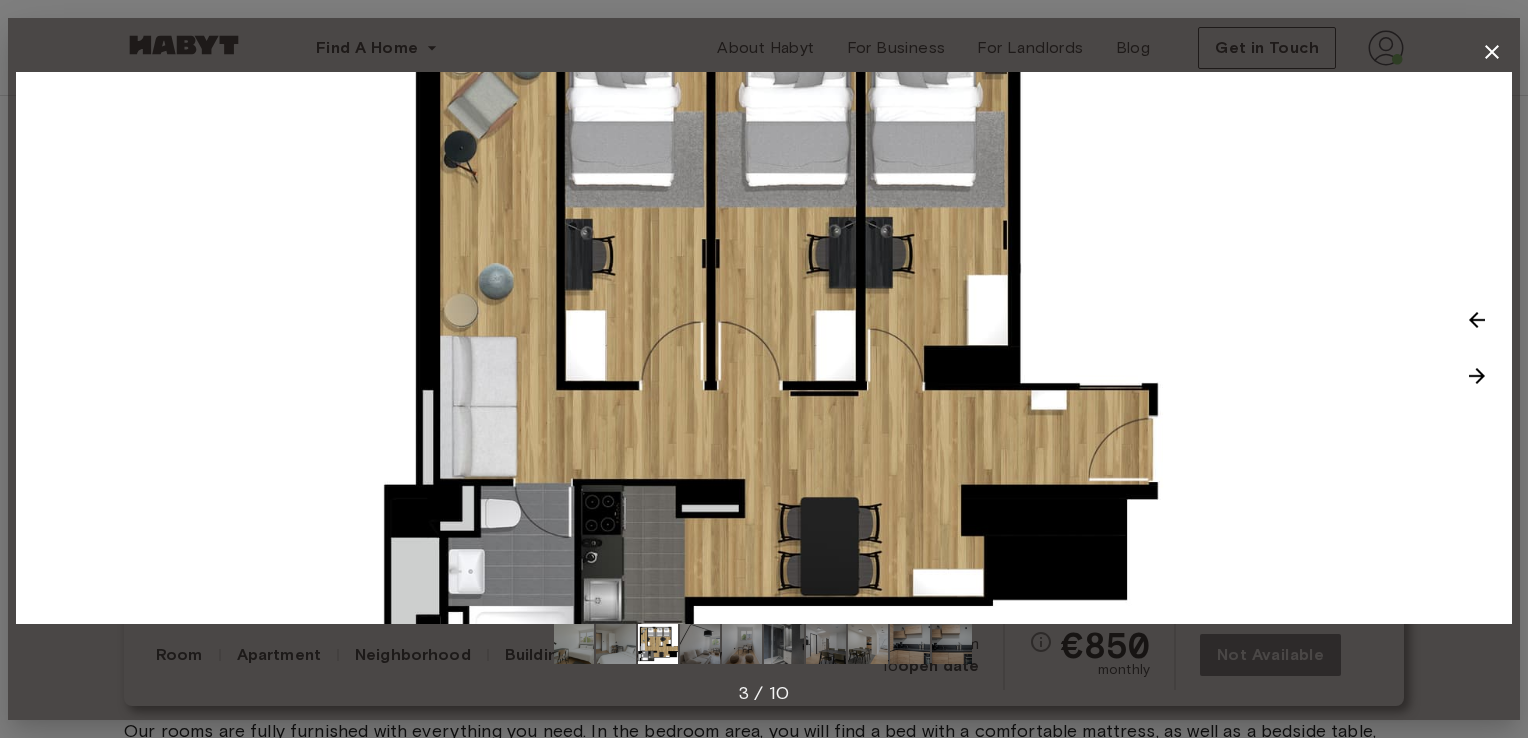 click at bounding box center [1477, 376] 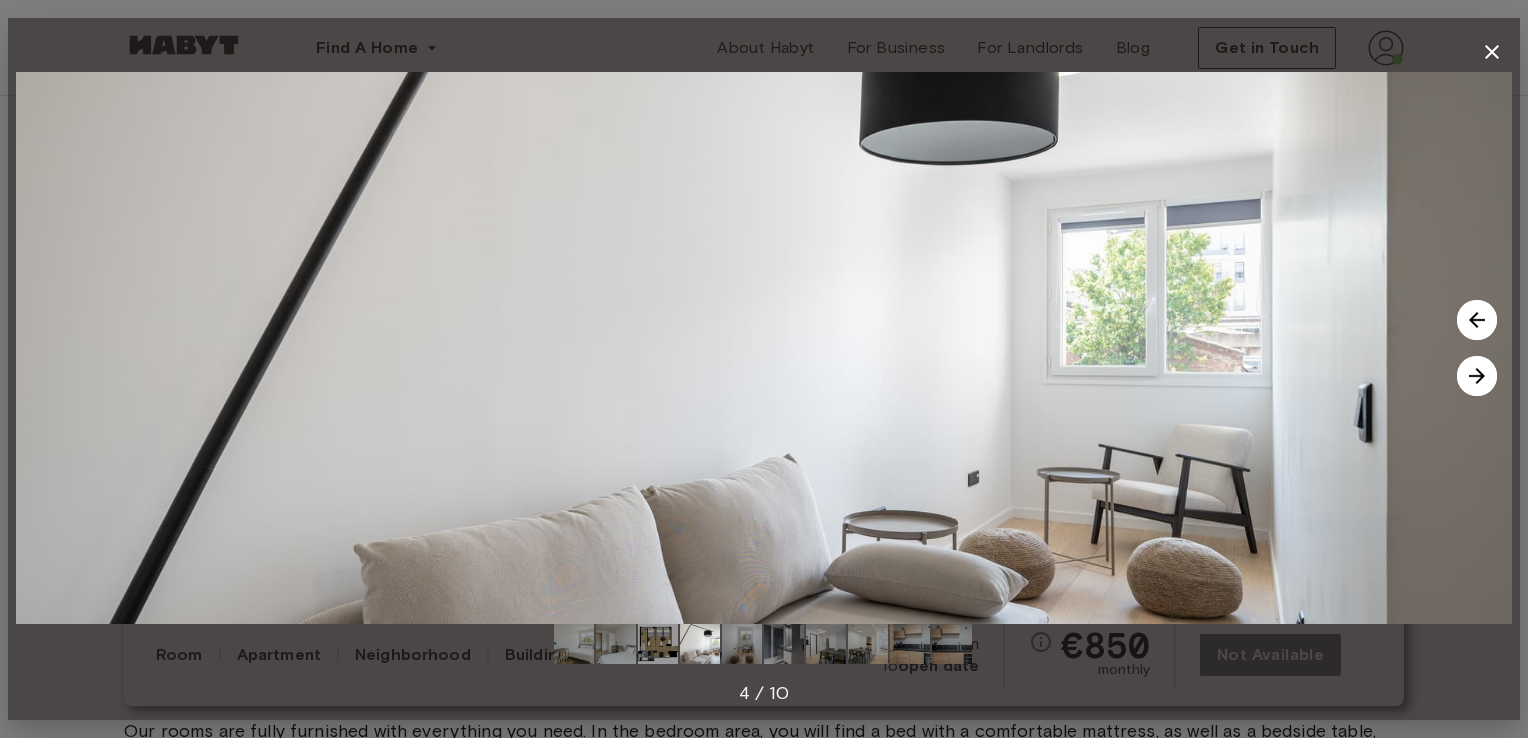 click at bounding box center [1477, 376] 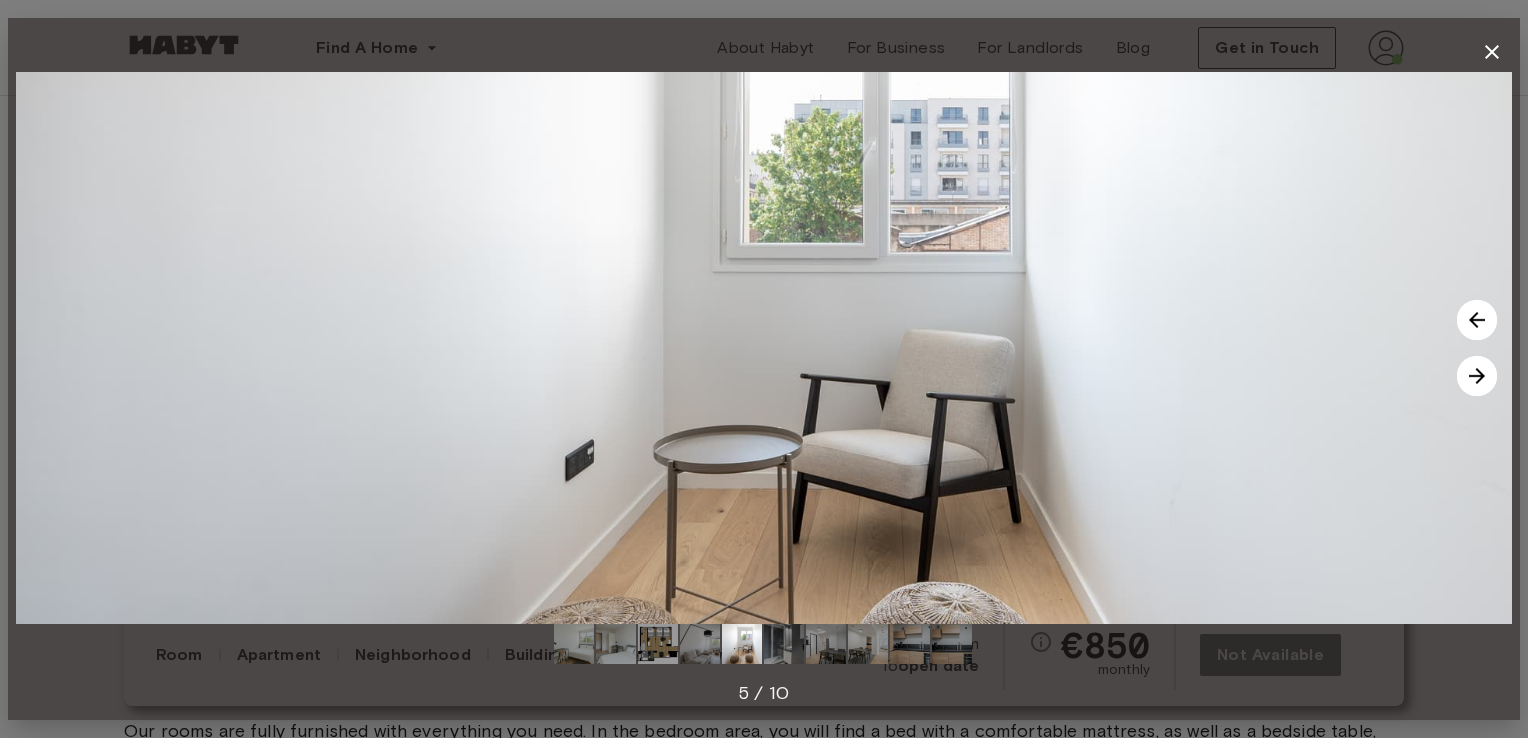 click at bounding box center (1477, 376) 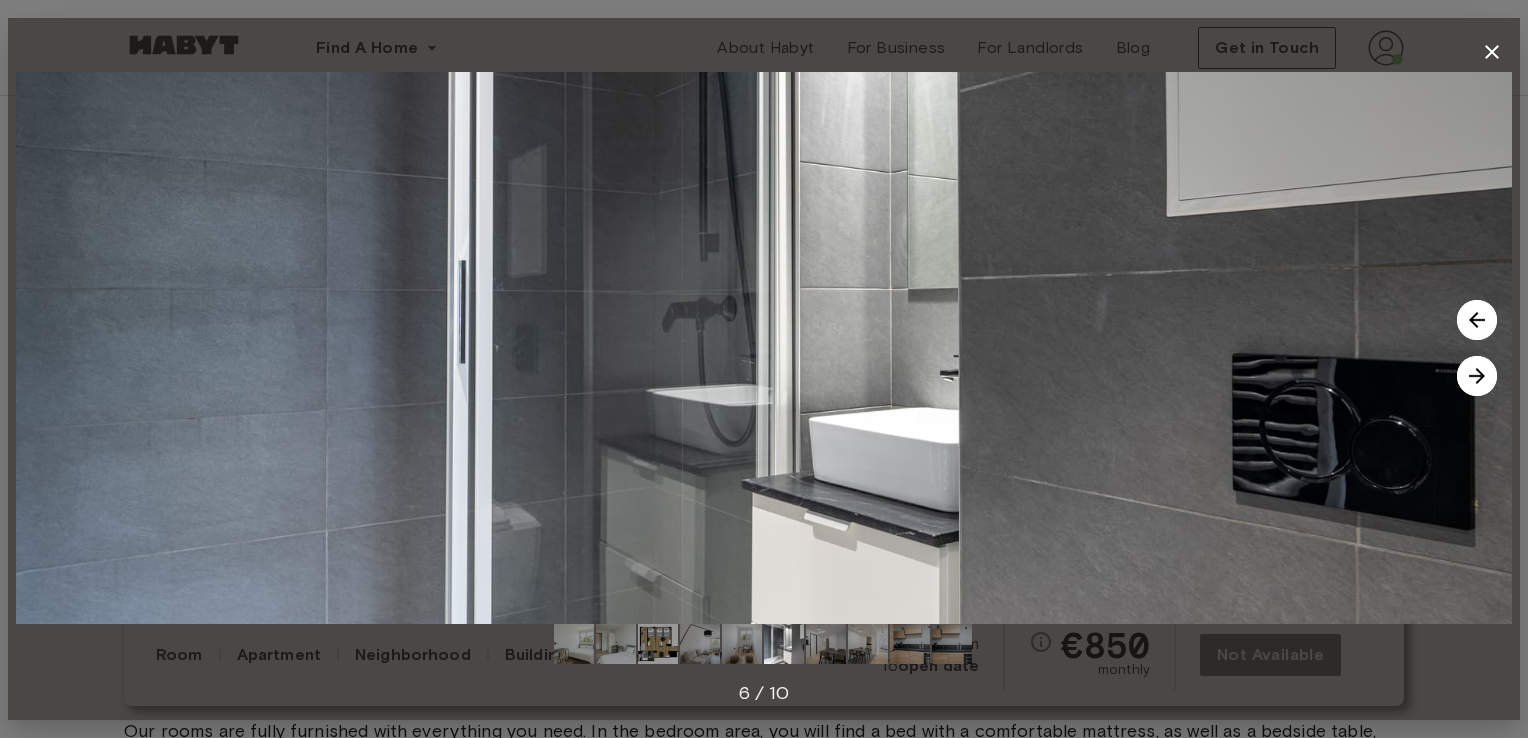 click at bounding box center [1477, 376] 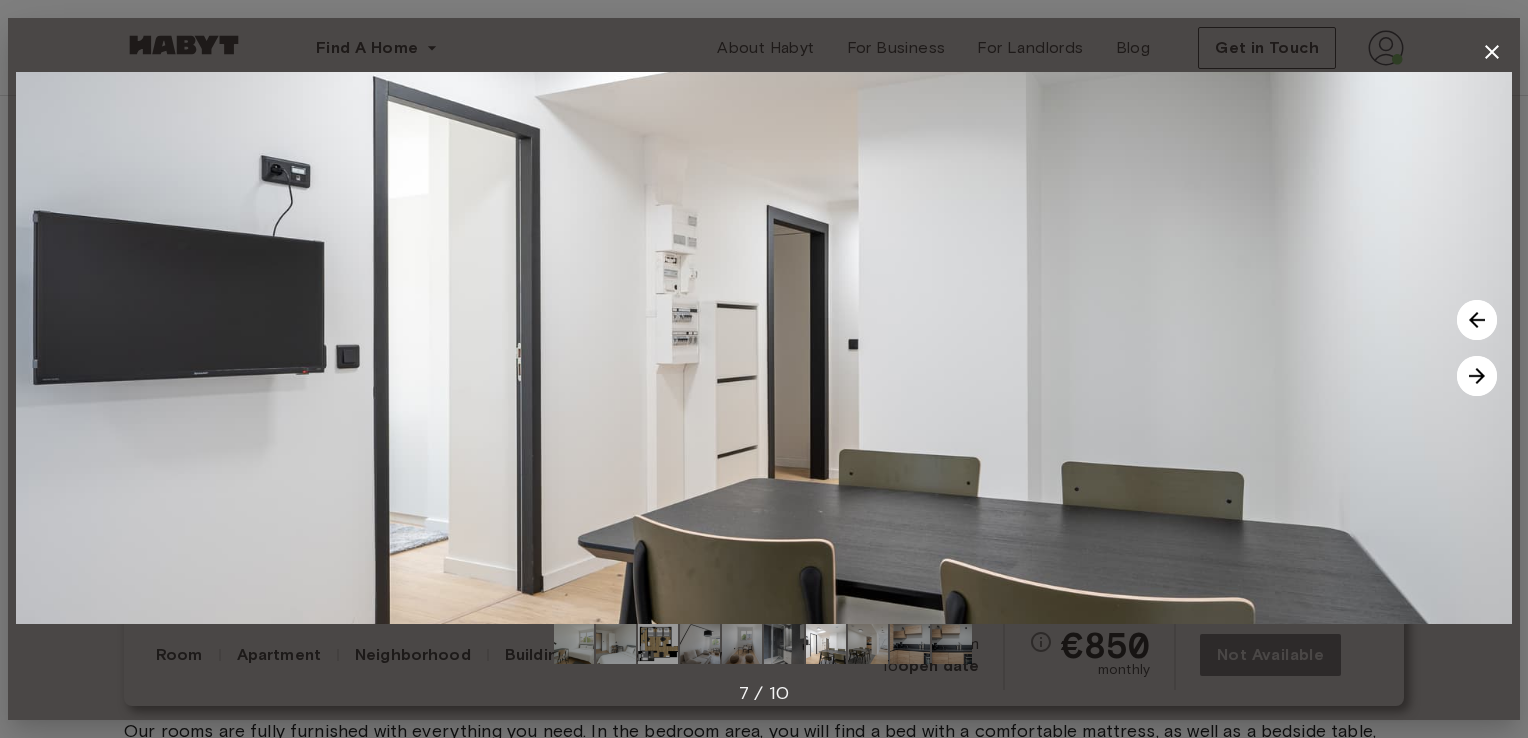 click at bounding box center (1477, 376) 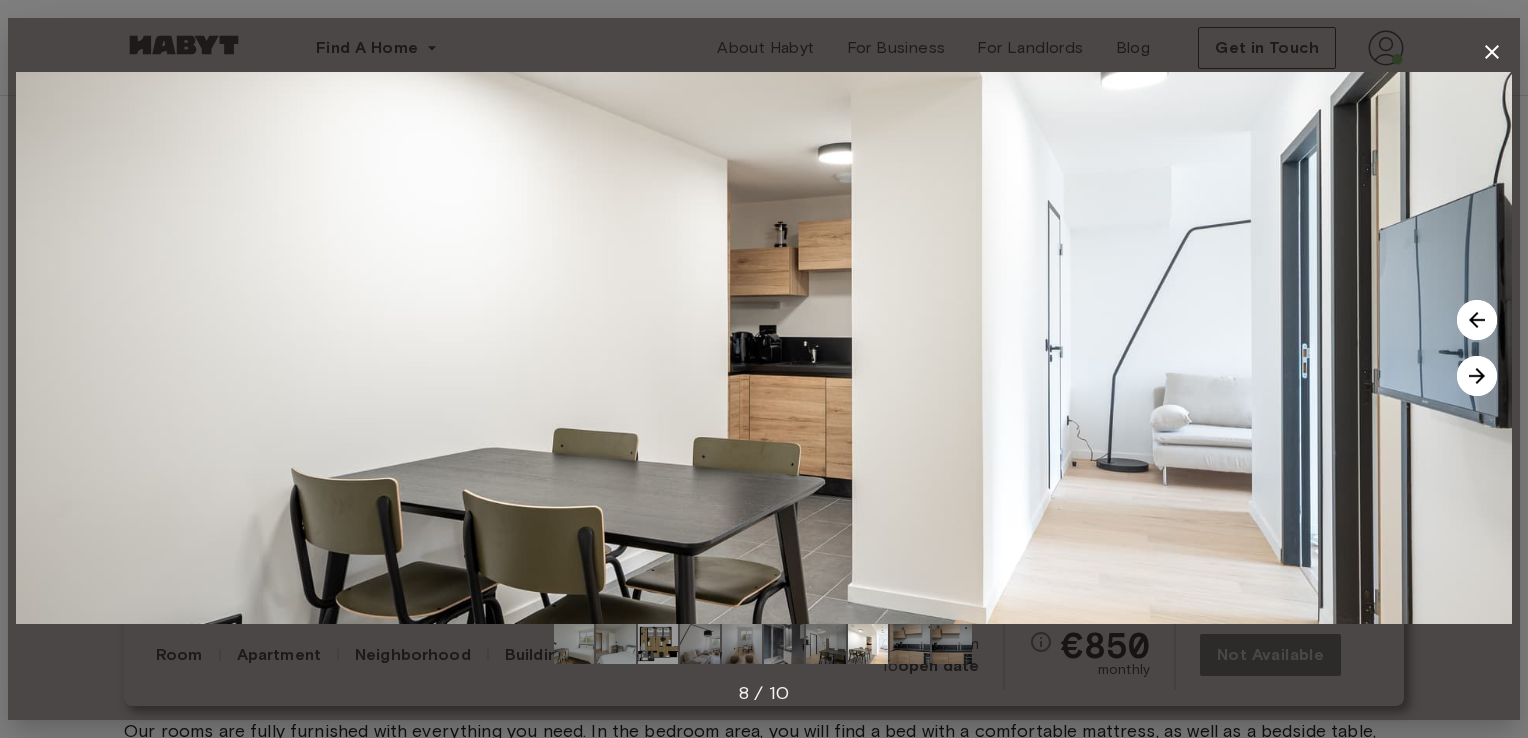 click at bounding box center (1477, 376) 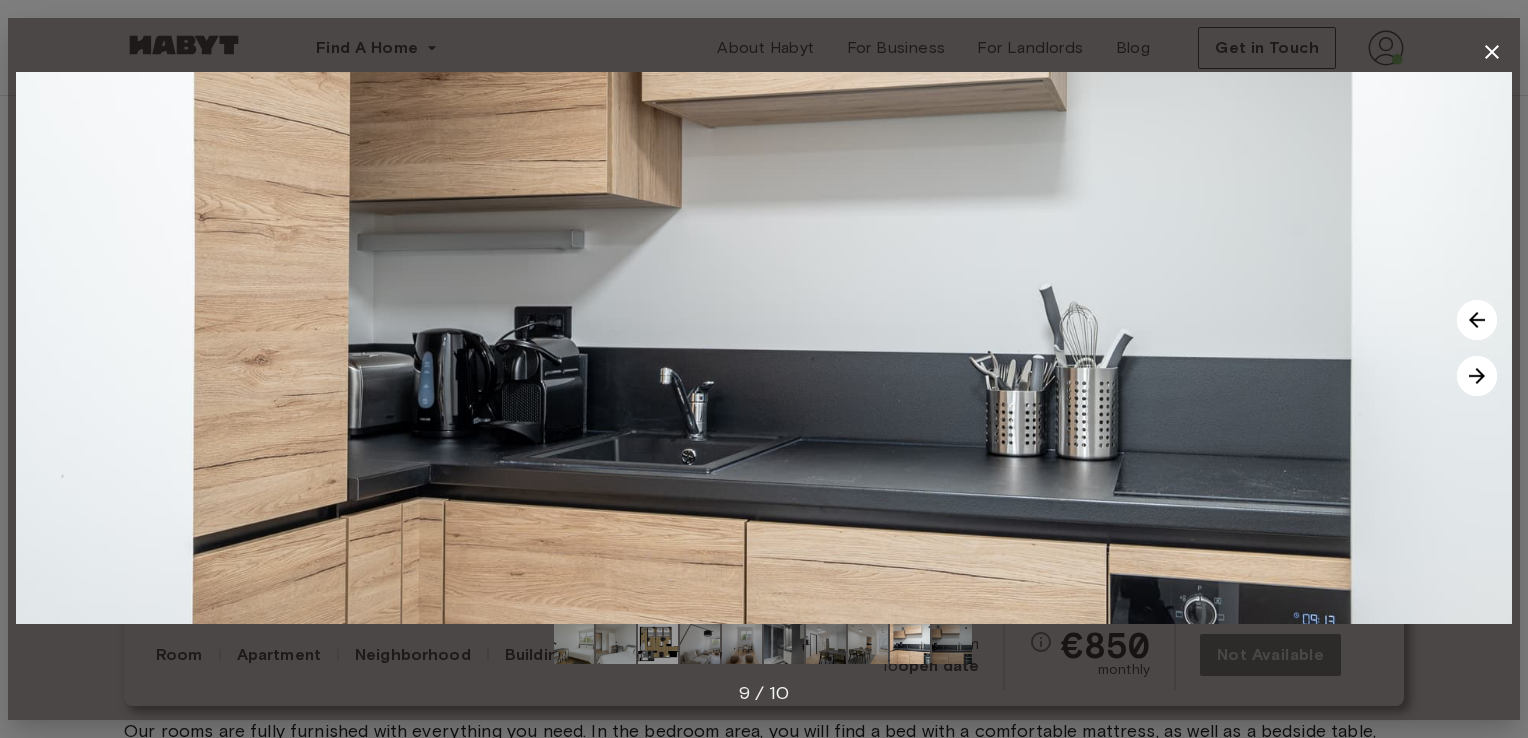 click at bounding box center (1477, 376) 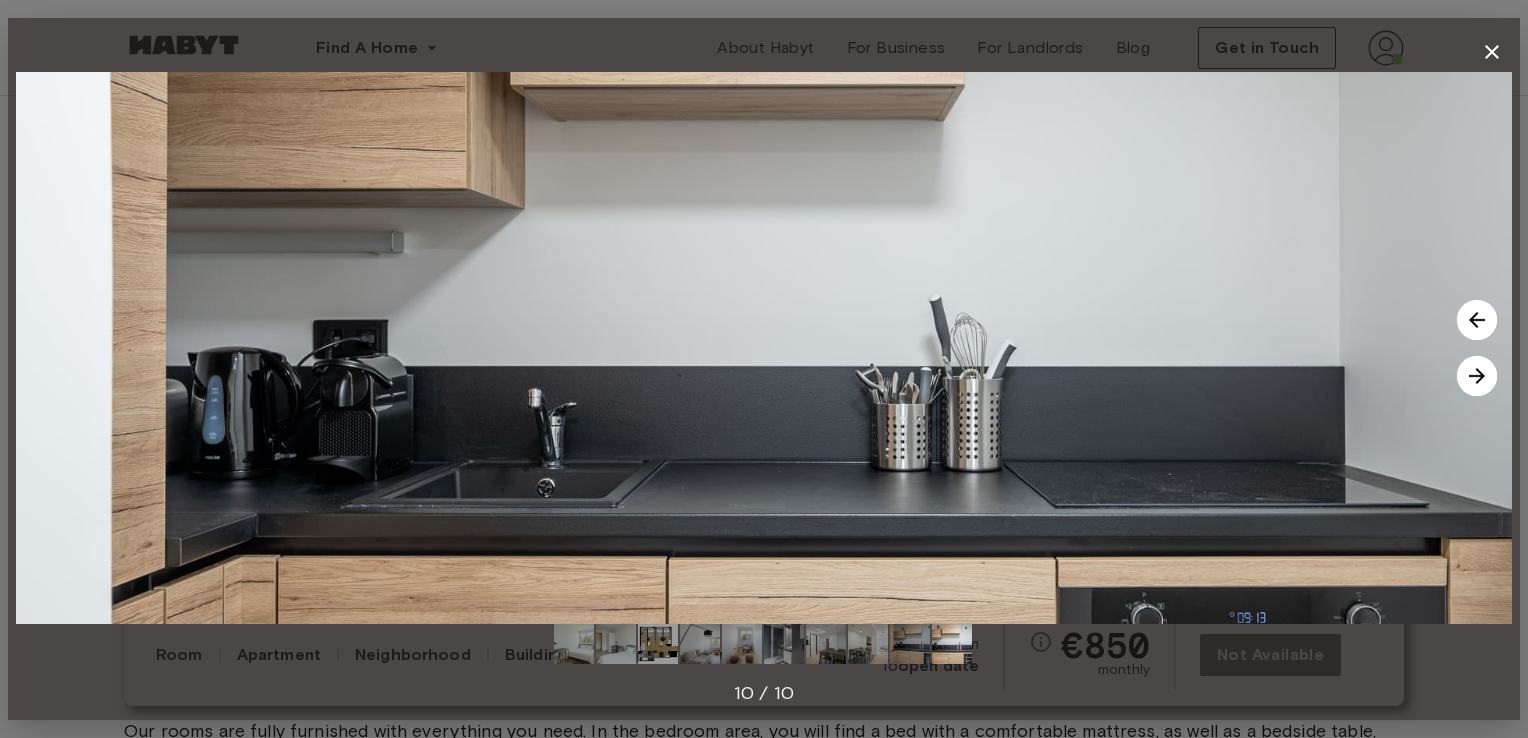 click at bounding box center (1477, 376) 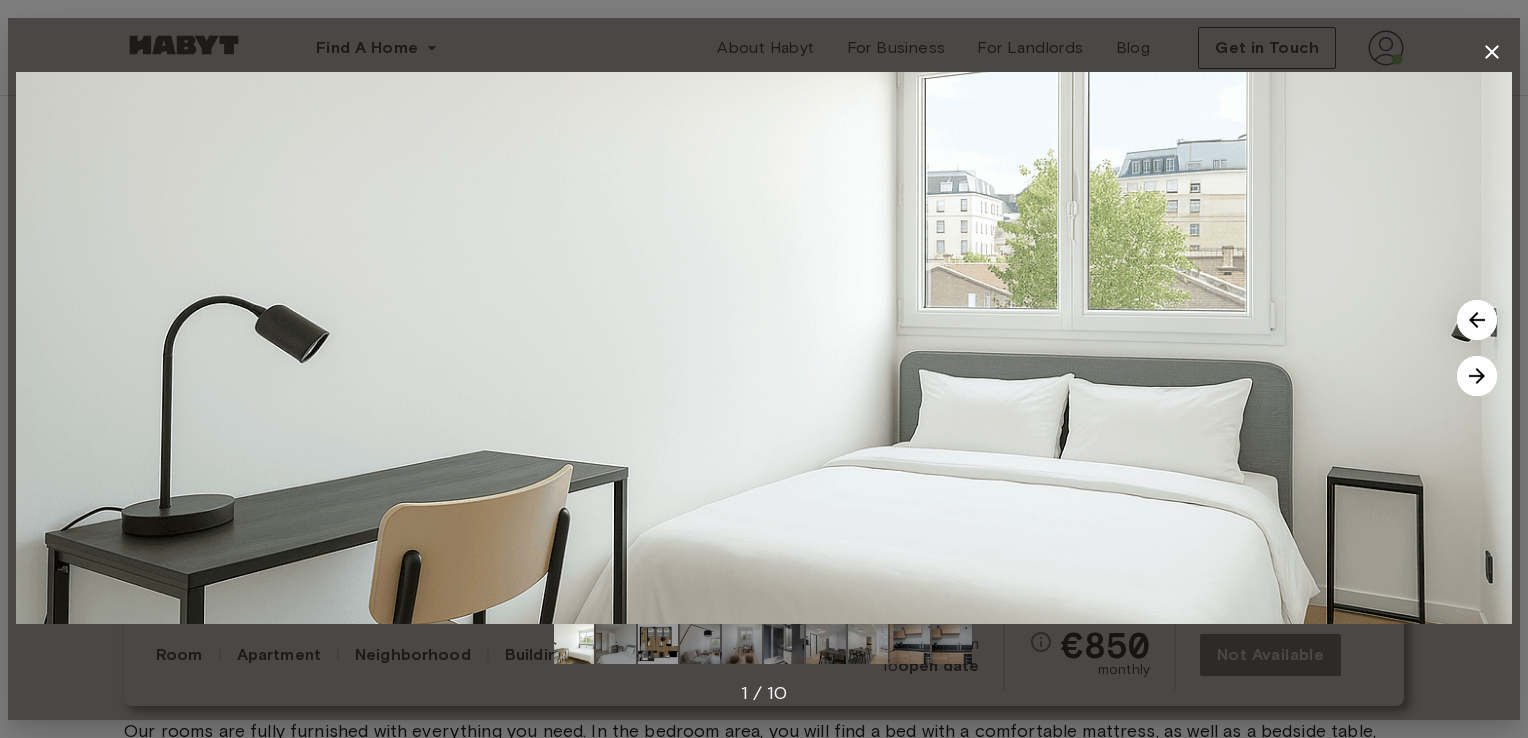 click at bounding box center [1477, 376] 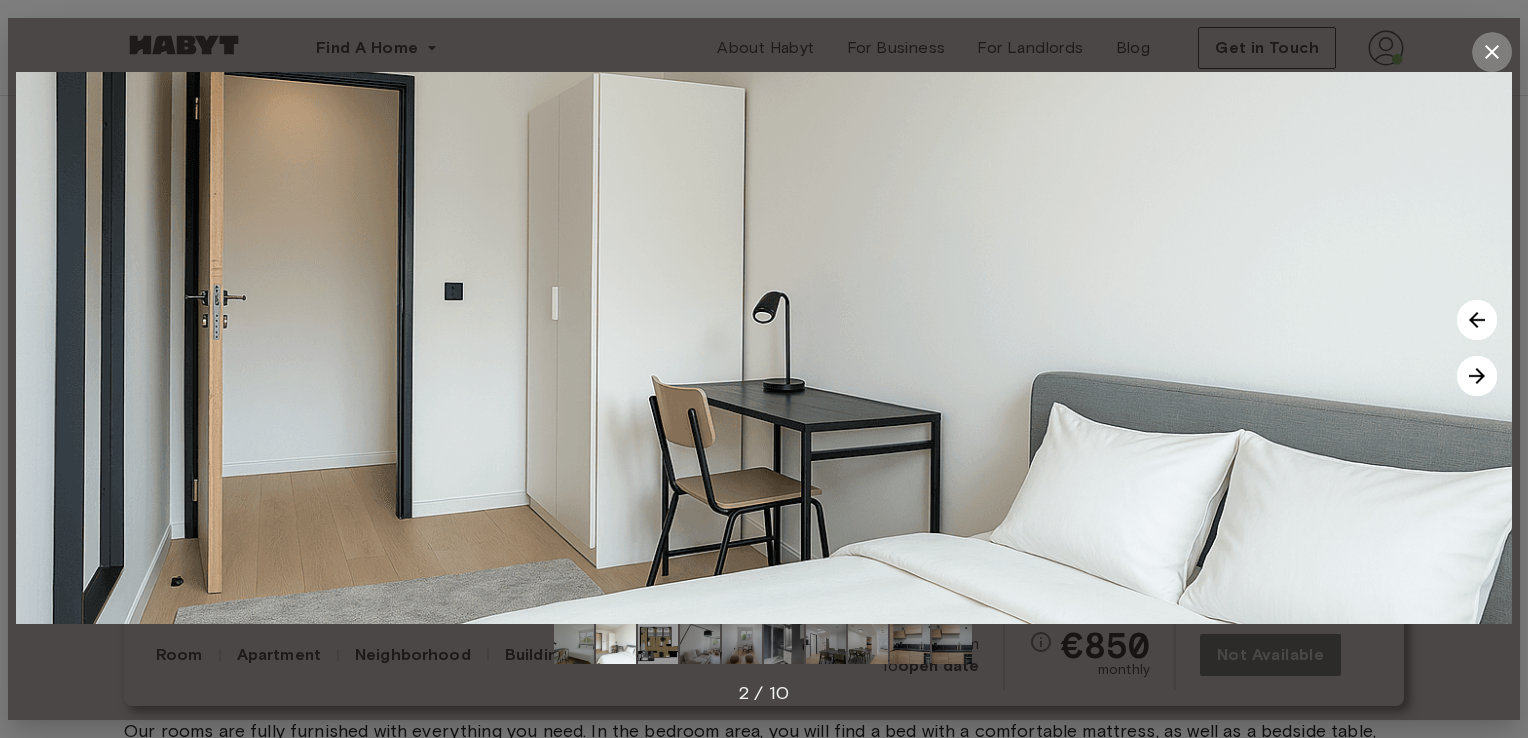 click 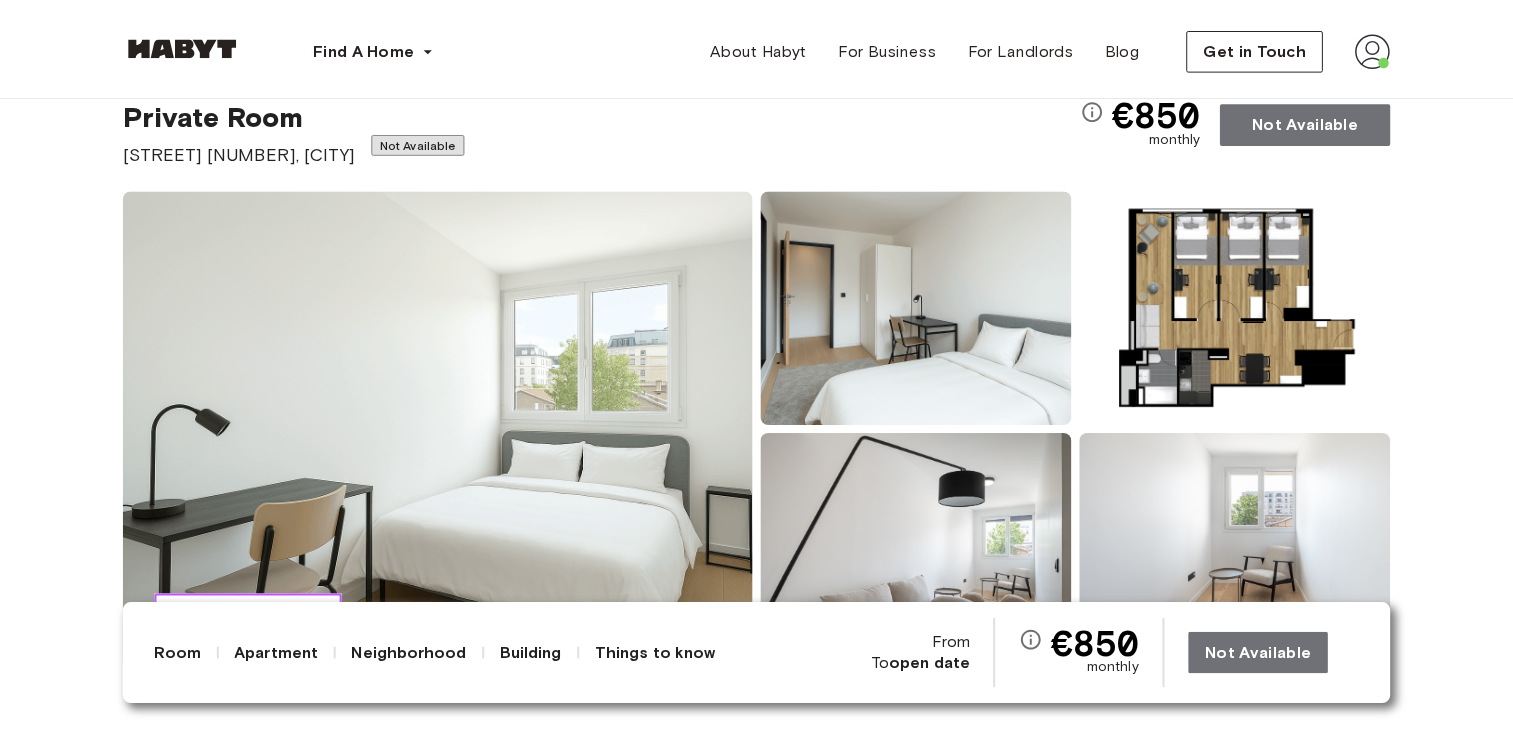 scroll, scrollTop: 0, scrollLeft: 0, axis: both 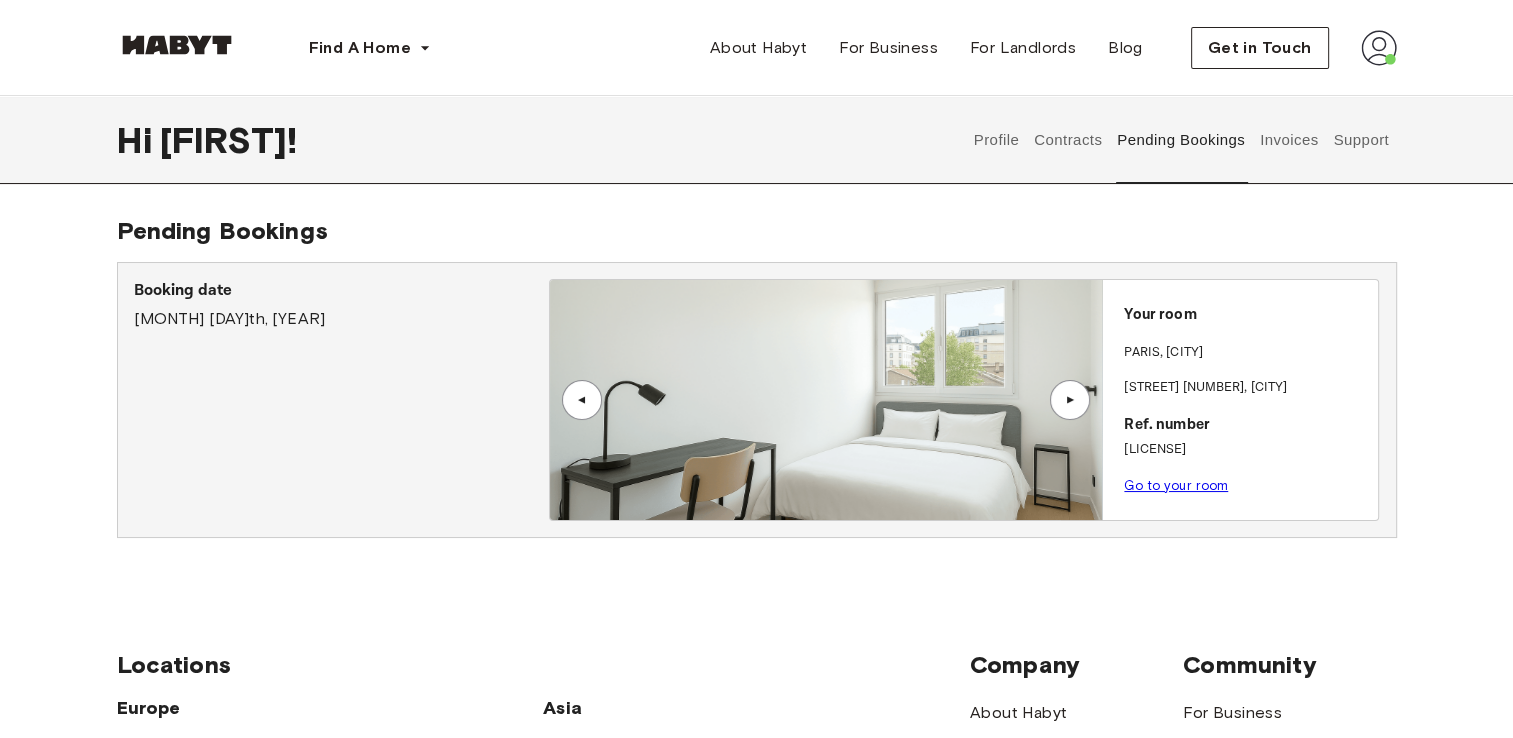 click on "Go to your room" at bounding box center [1176, 485] 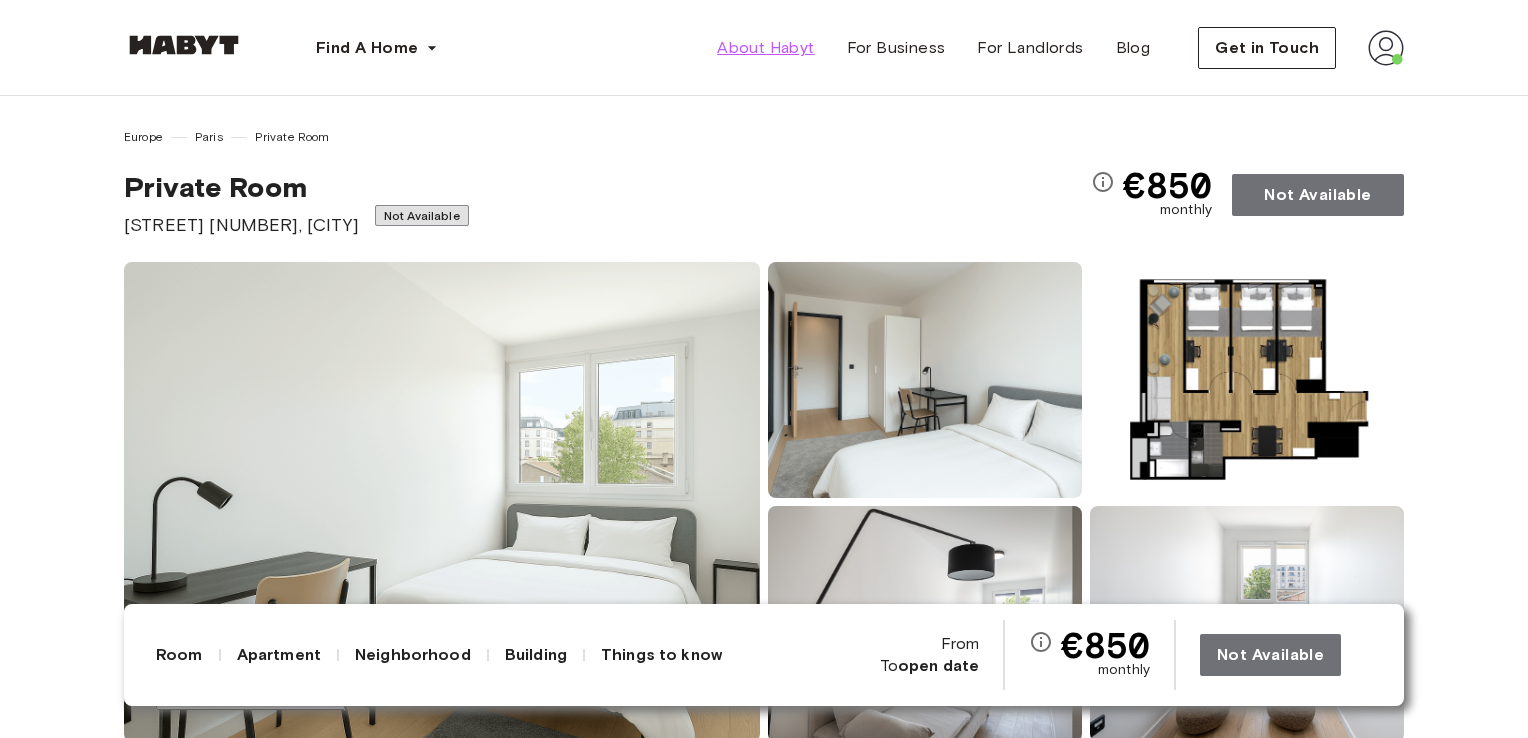 click on "About Habyt" at bounding box center [765, 48] 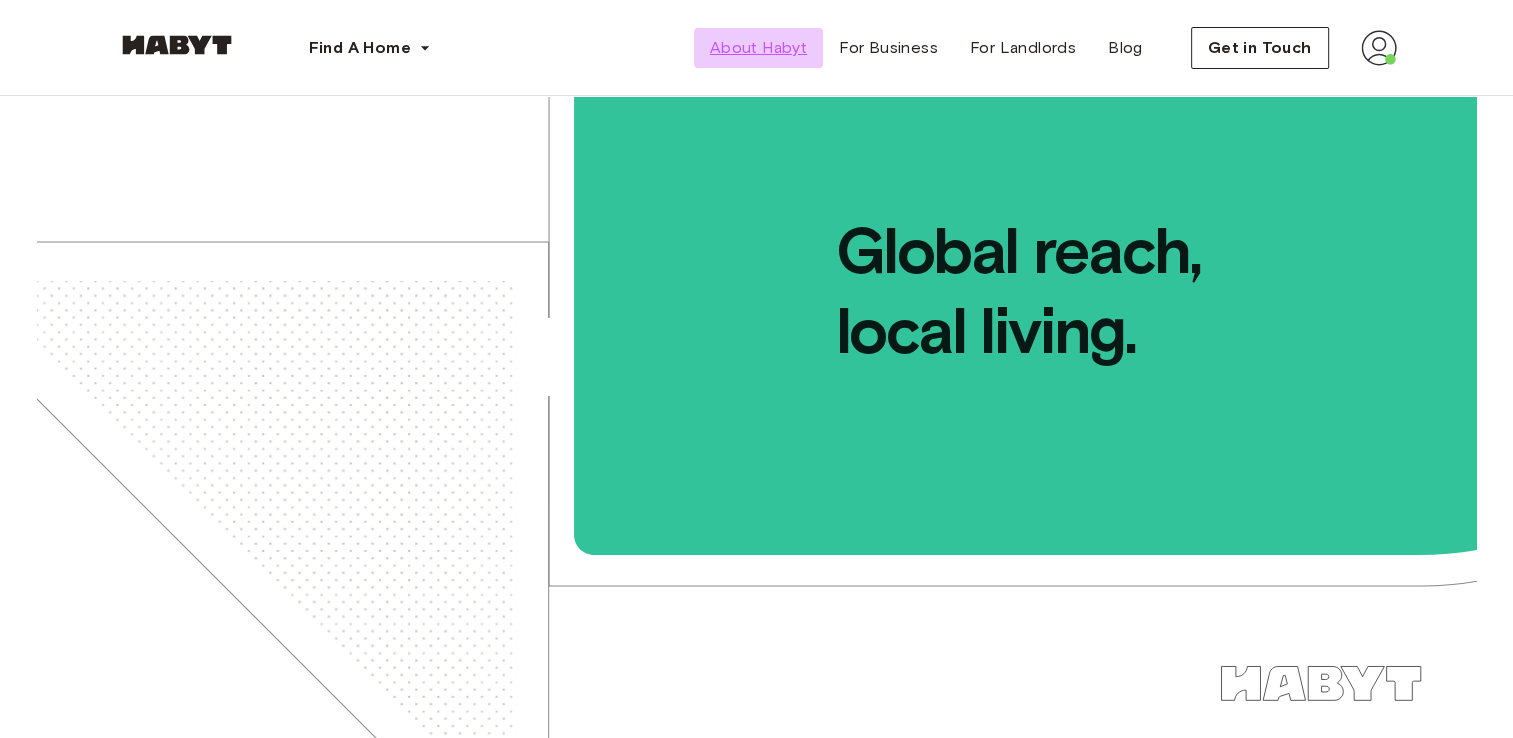 click on "About Habyt" at bounding box center (758, 48) 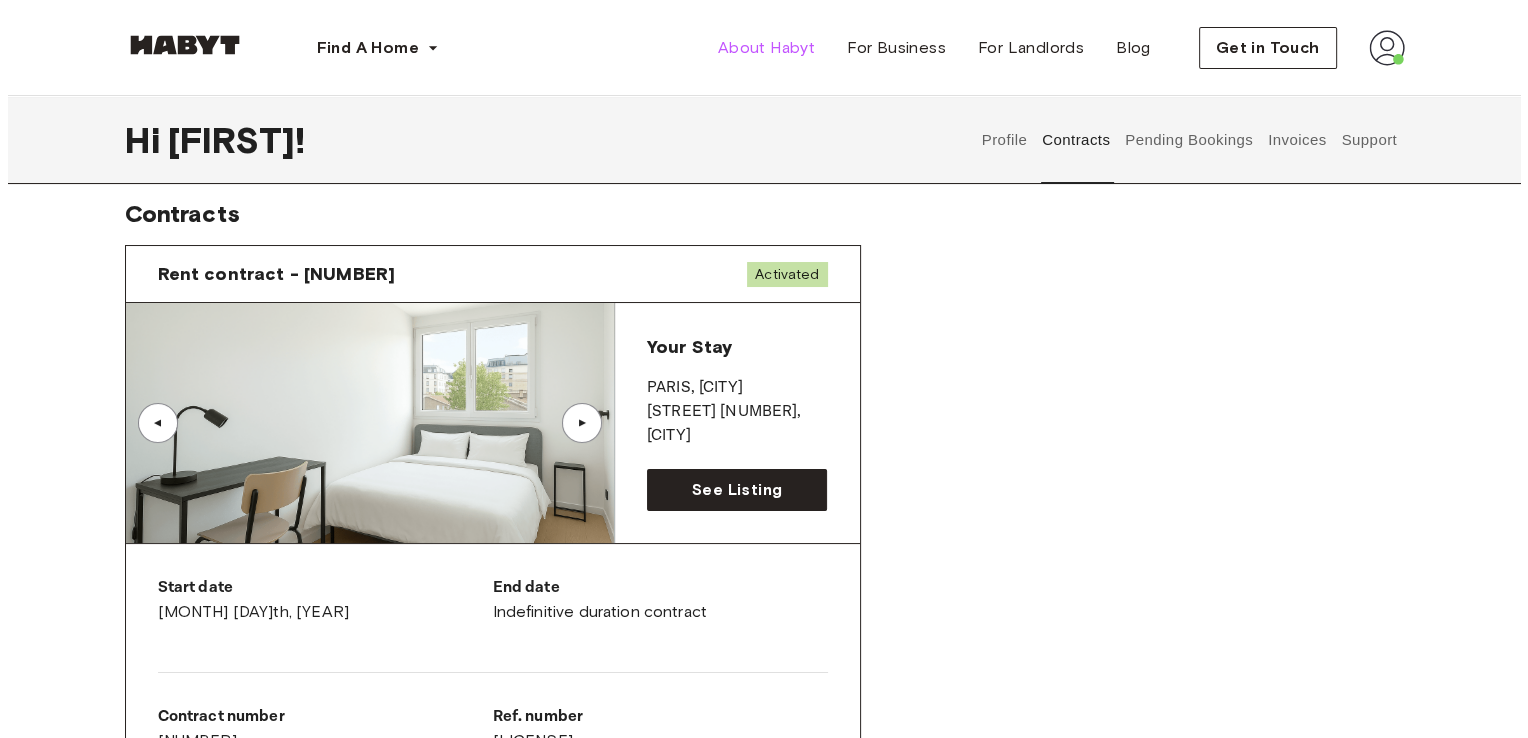 scroll, scrollTop: 0, scrollLeft: 0, axis: both 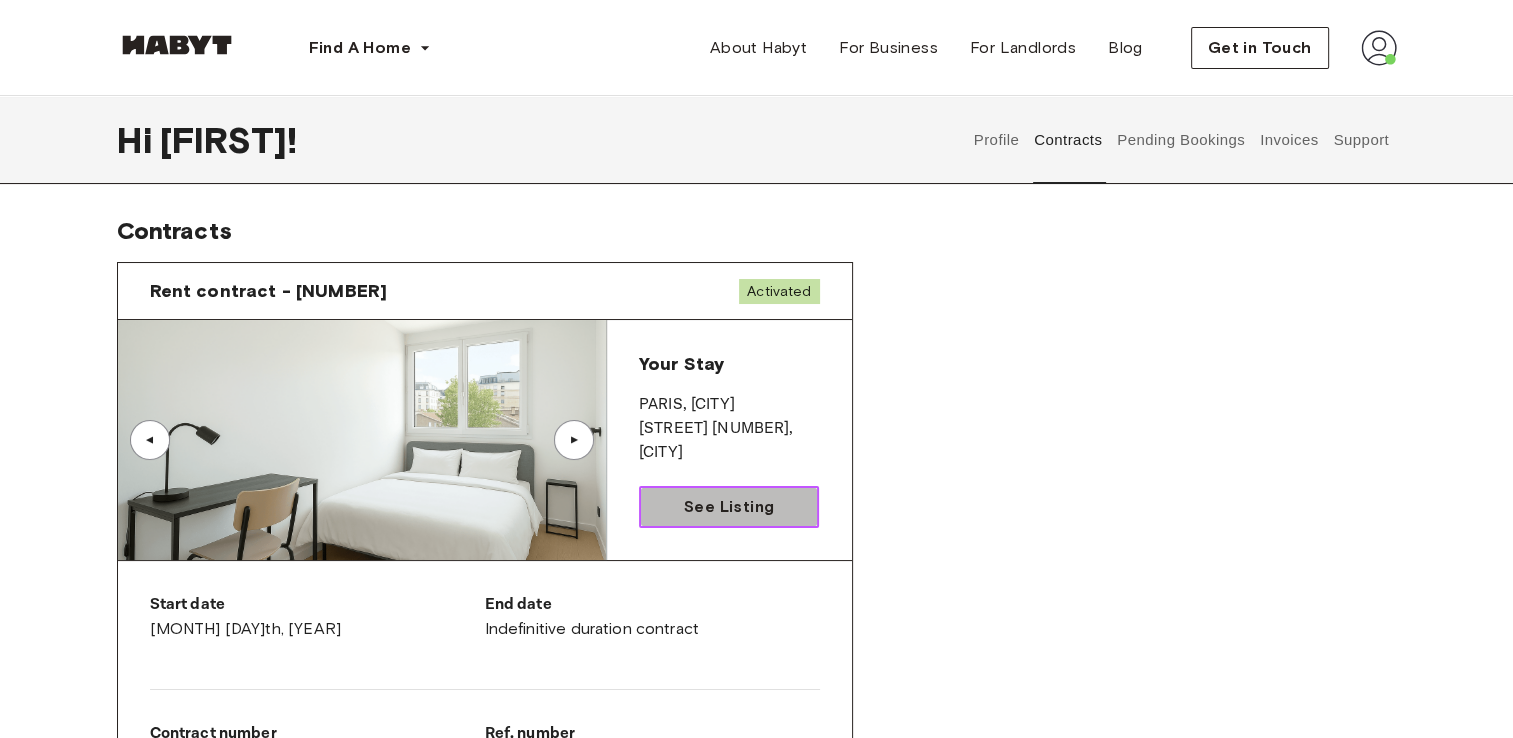 click on "See Listing" at bounding box center [729, 507] 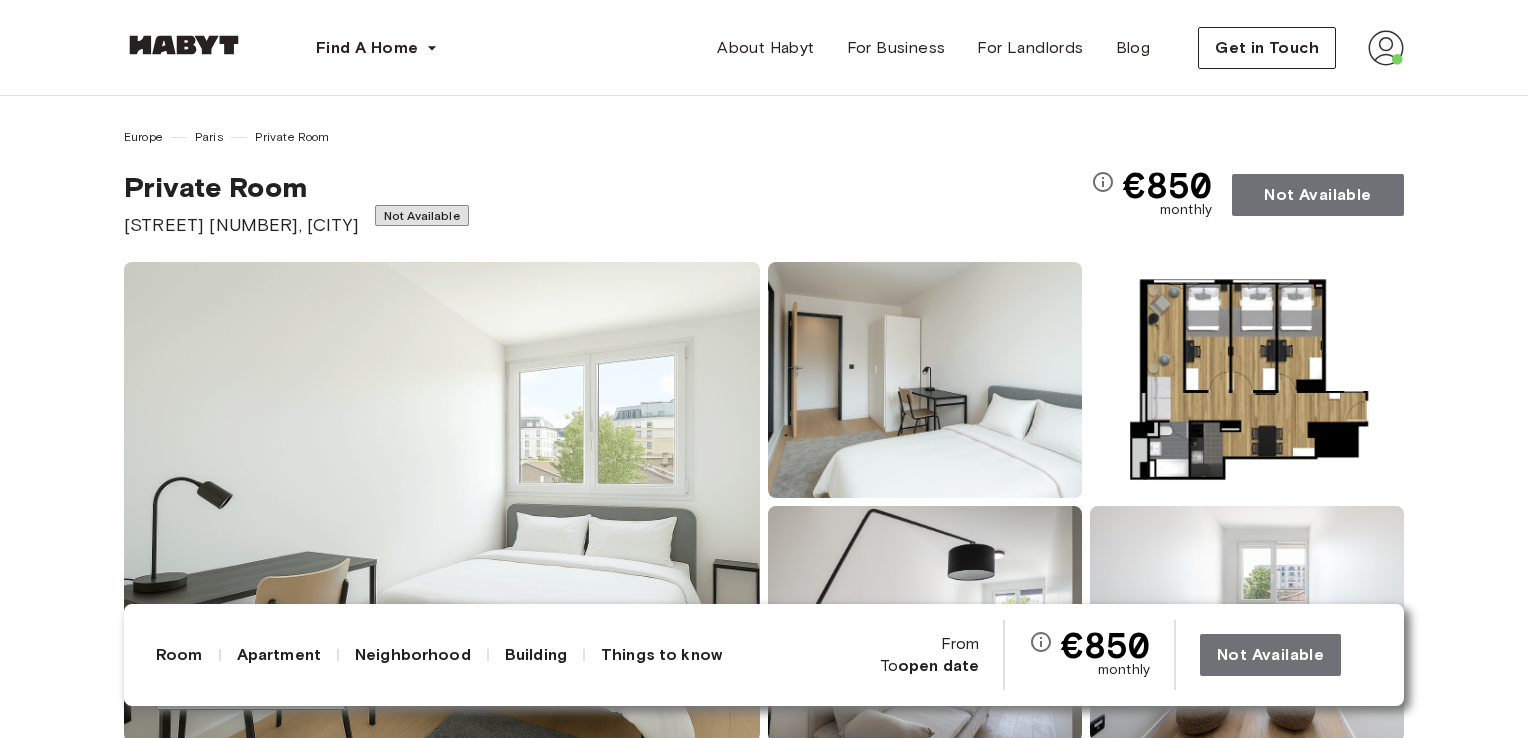 scroll, scrollTop: 100, scrollLeft: 0, axis: vertical 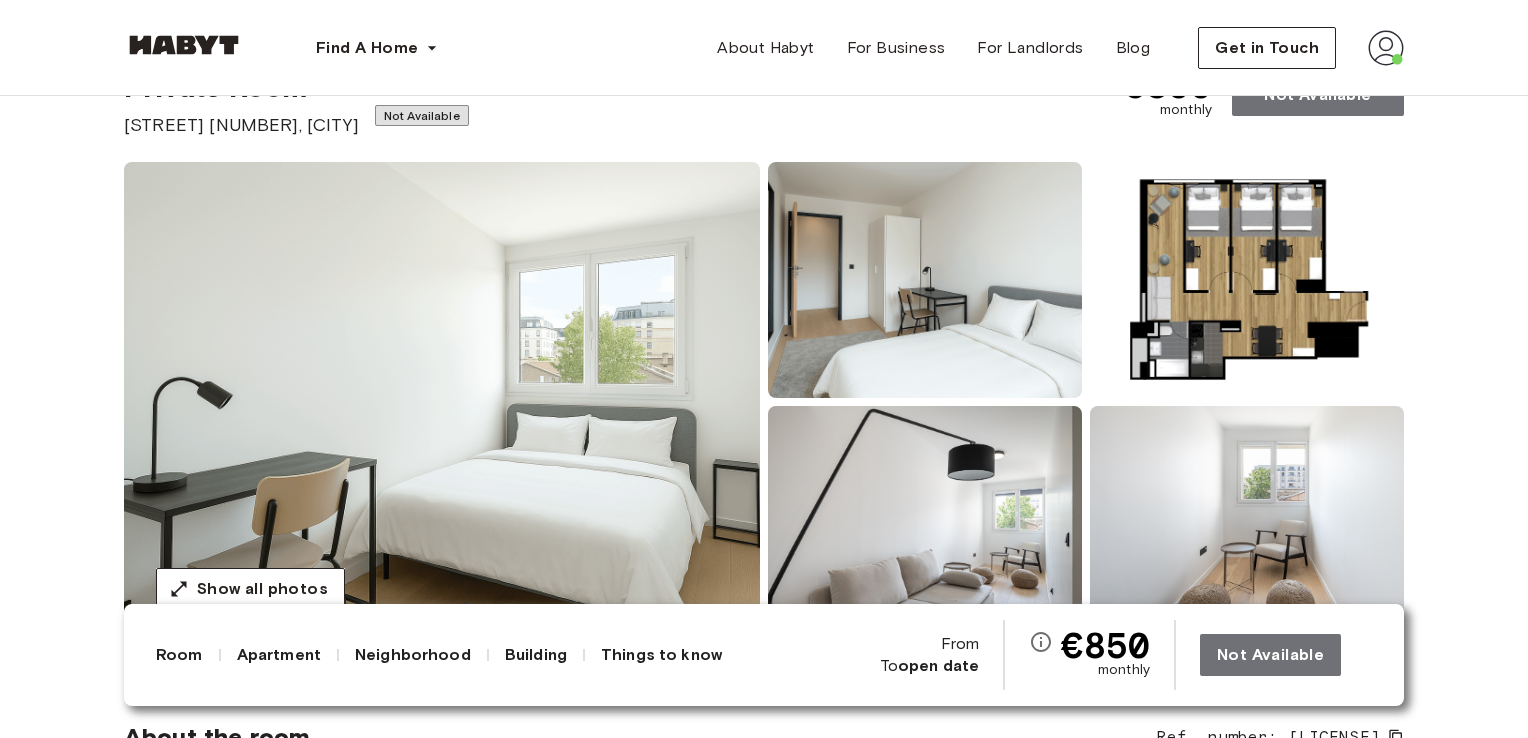 click on "Room" at bounding box center (179, 655) 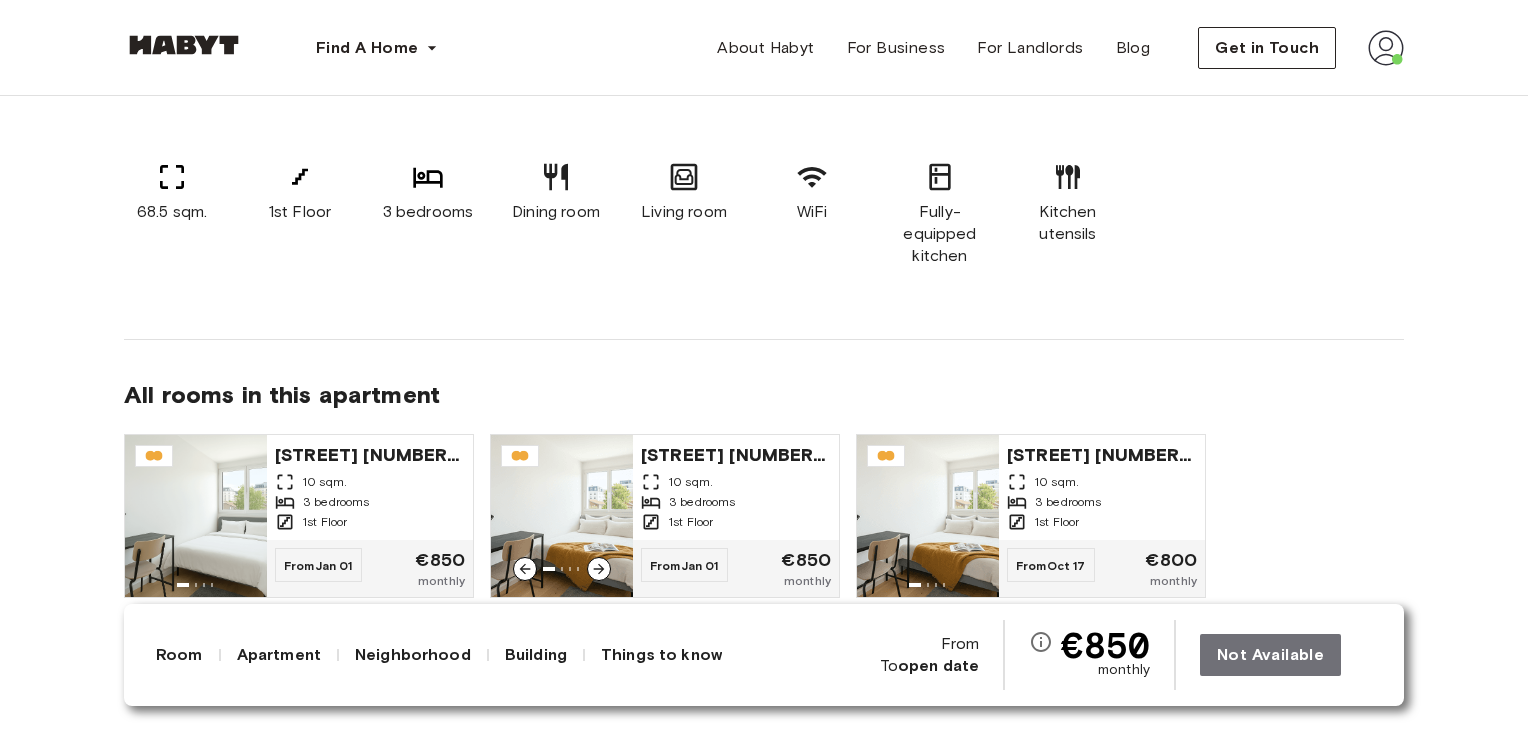scroll, scrollTop: 1542, scrollLeft: 0, axis: vertical 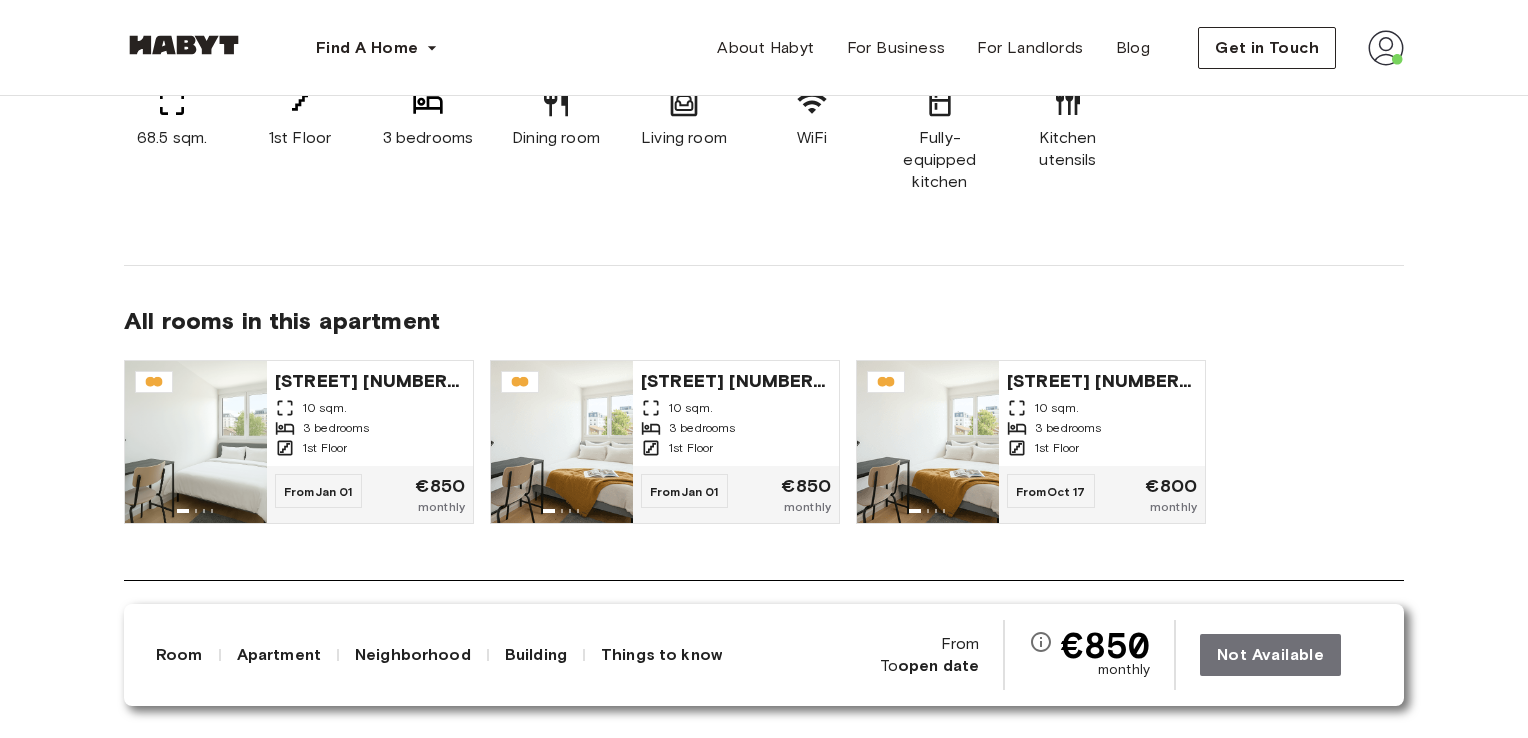 click on "Room" at bounding box center (179, 655) 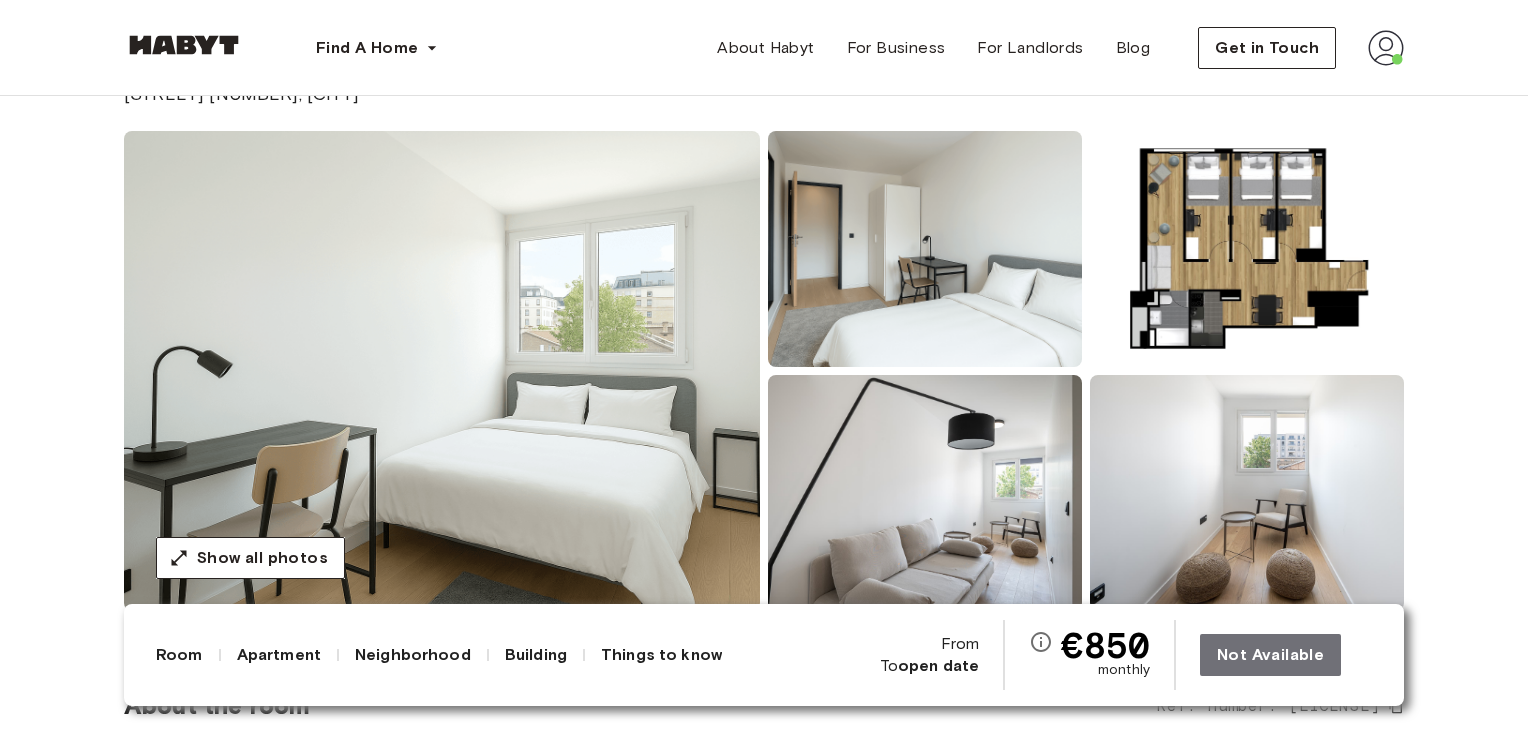 scroll, scrollTop: 0, scrollLeft: 0, axis: both 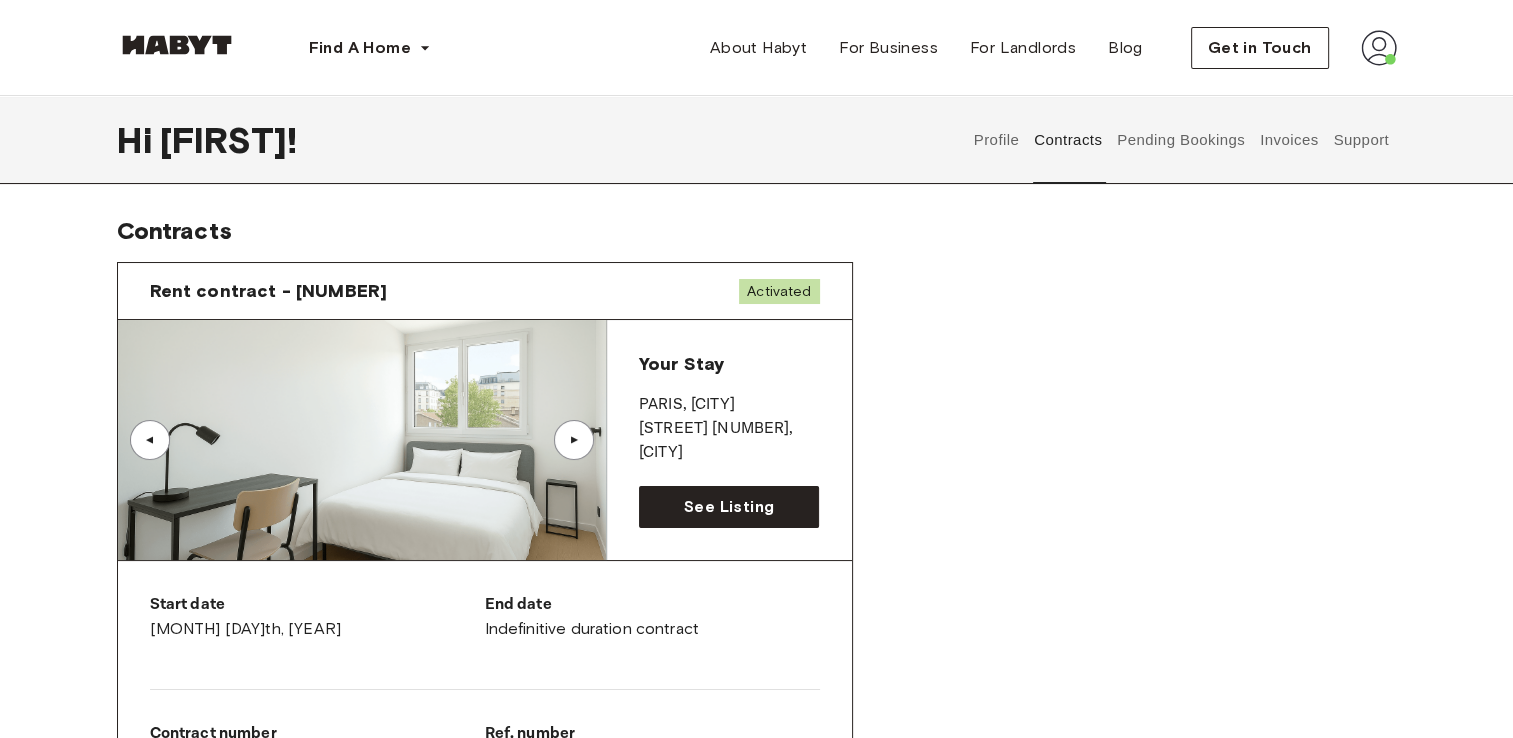 drag, startPoint x: 1003, startPoint y: 145, endPoint x: 989, endPoint y: 141, distance: 14.56022 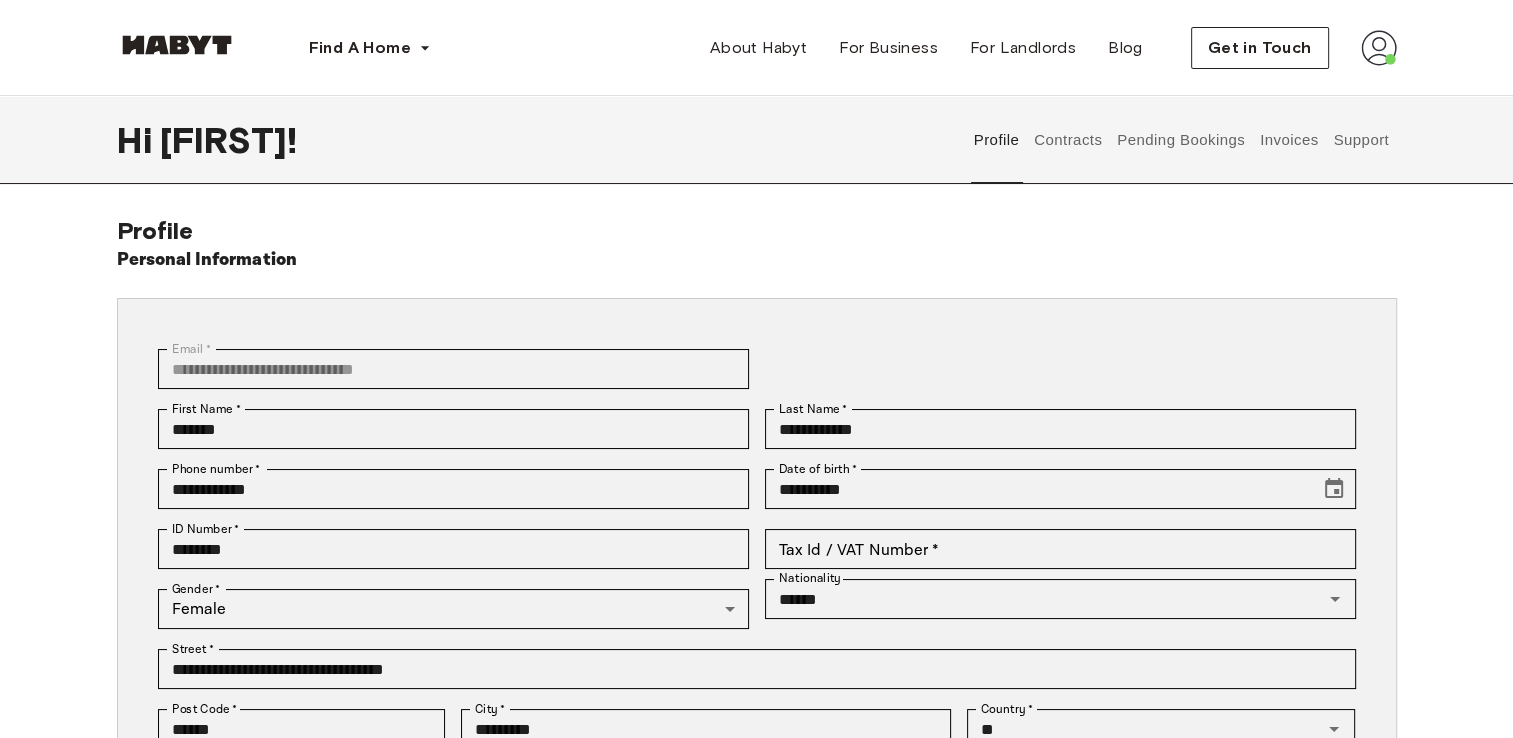 click on "Contracts" at bounding box center (1068, 140) 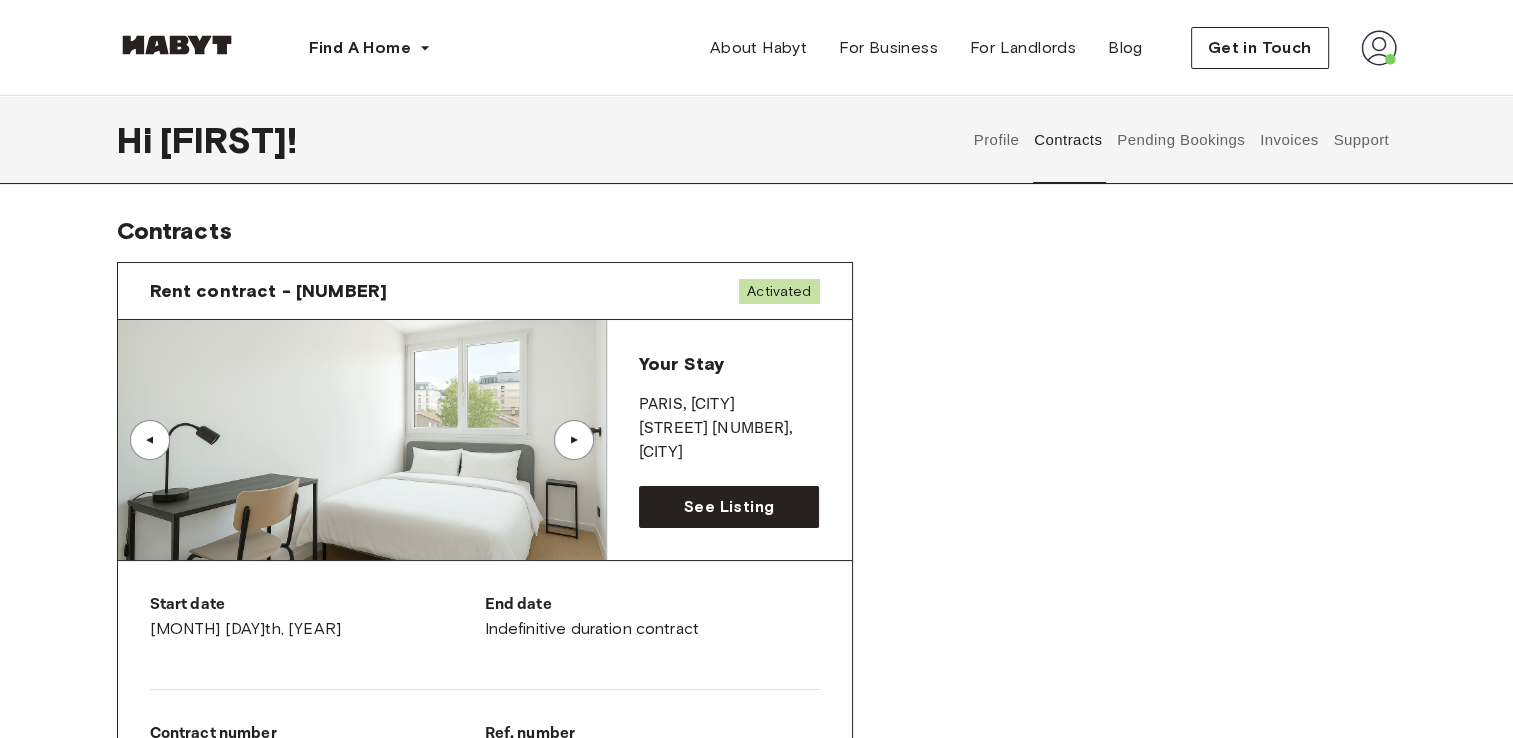 click on "Pending Bookings" at bounding box center (1181, 140) 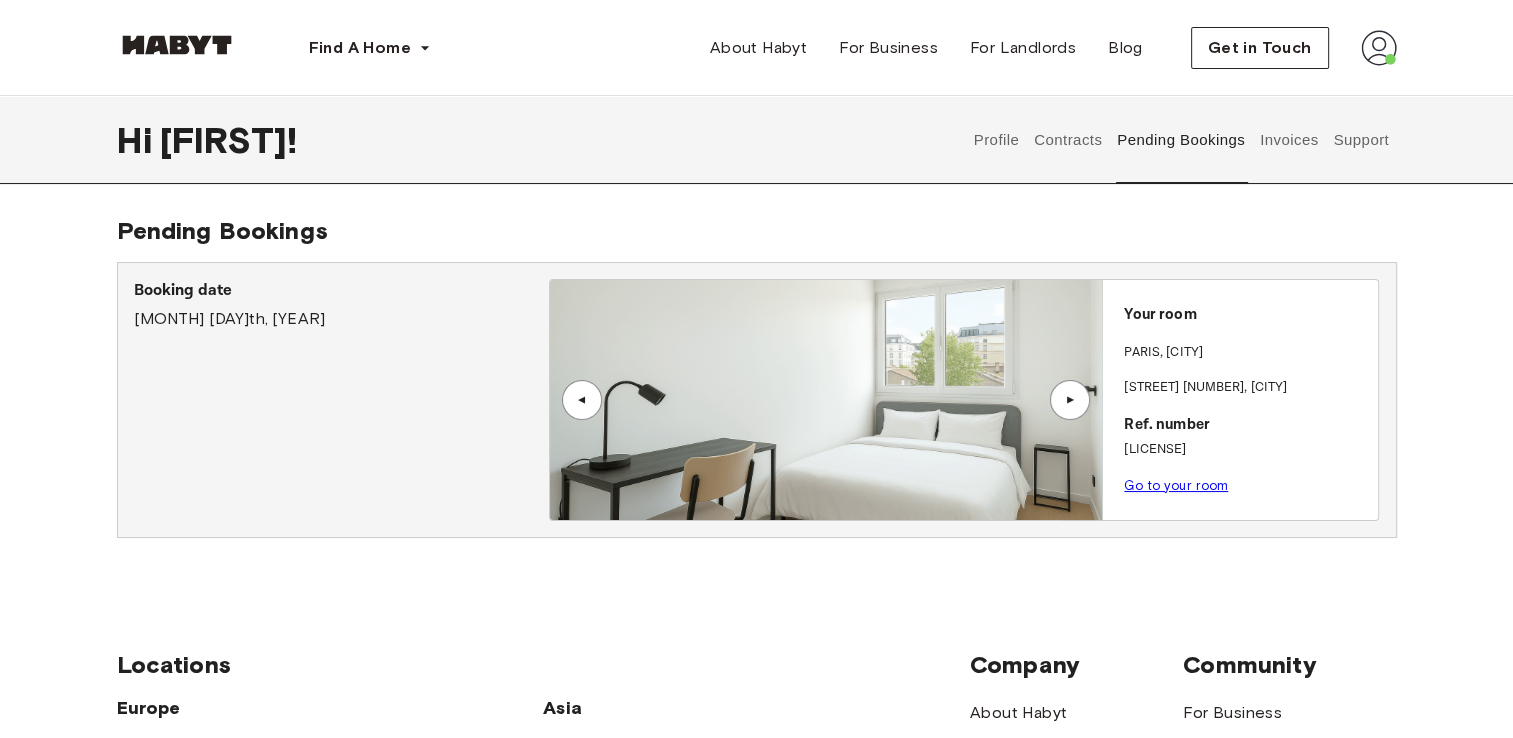 click on "Invoices" at bounding box center [1288, 140] 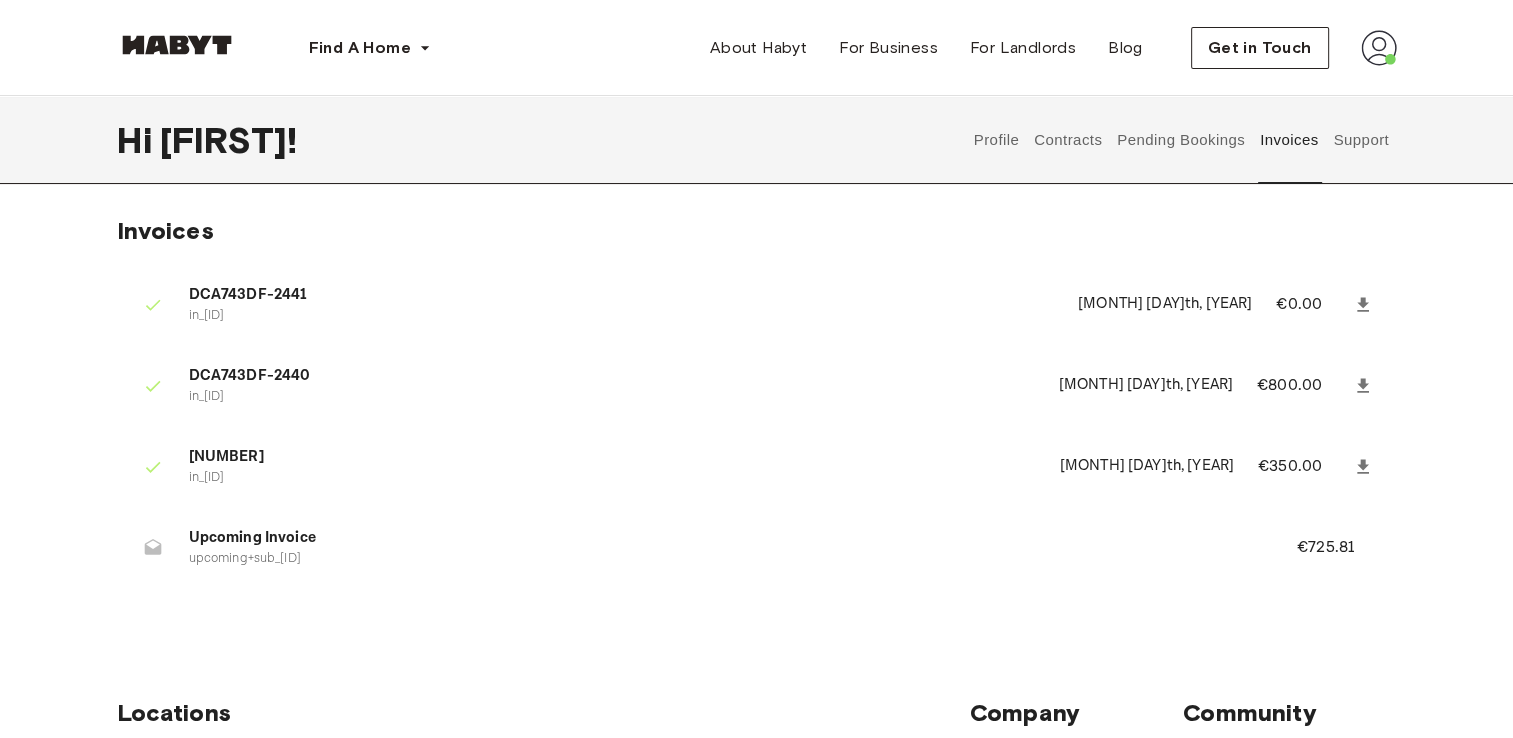 click on "Contracts" at bounding box center (1068, 140) 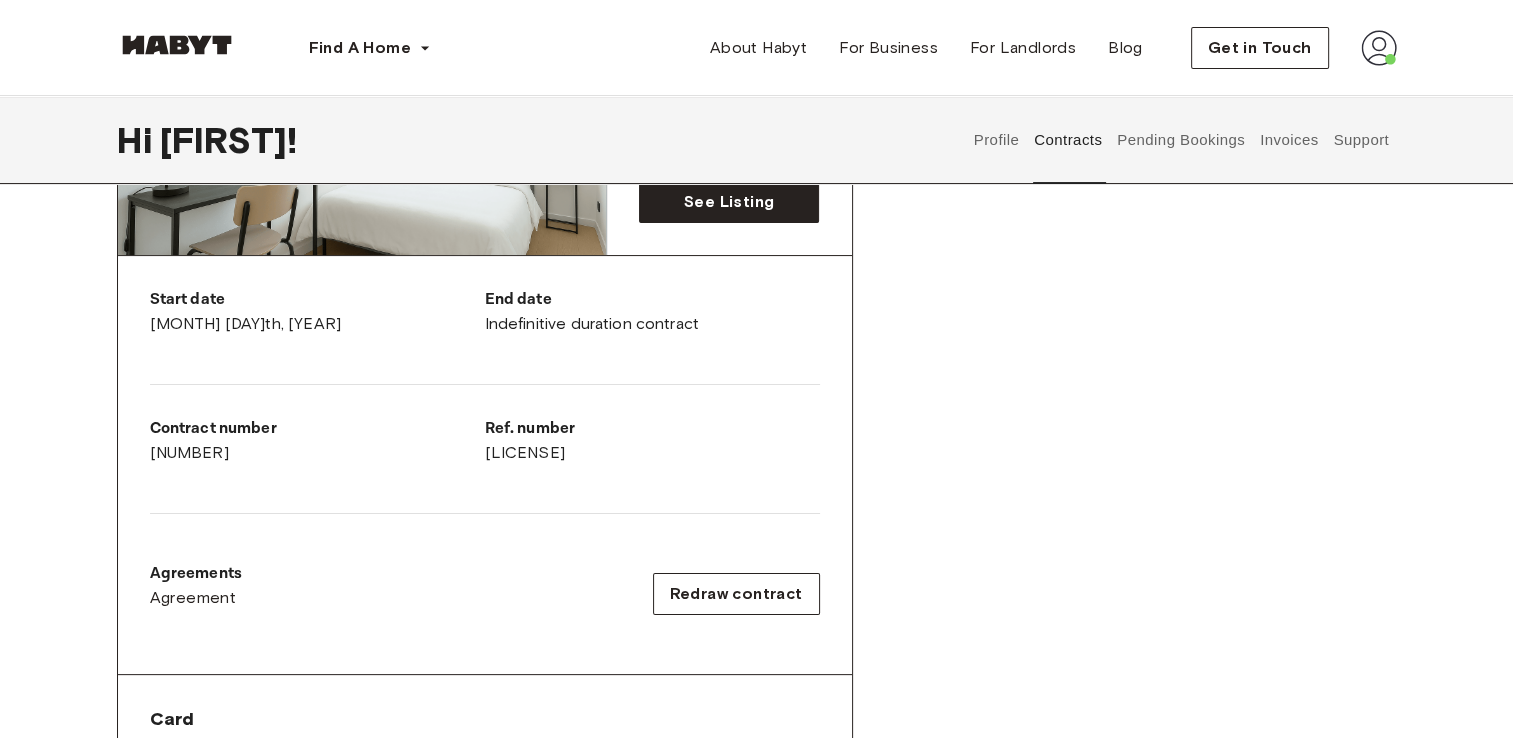 scroll, scrollTop: 300, scrollLeft: 0, axis: vertical 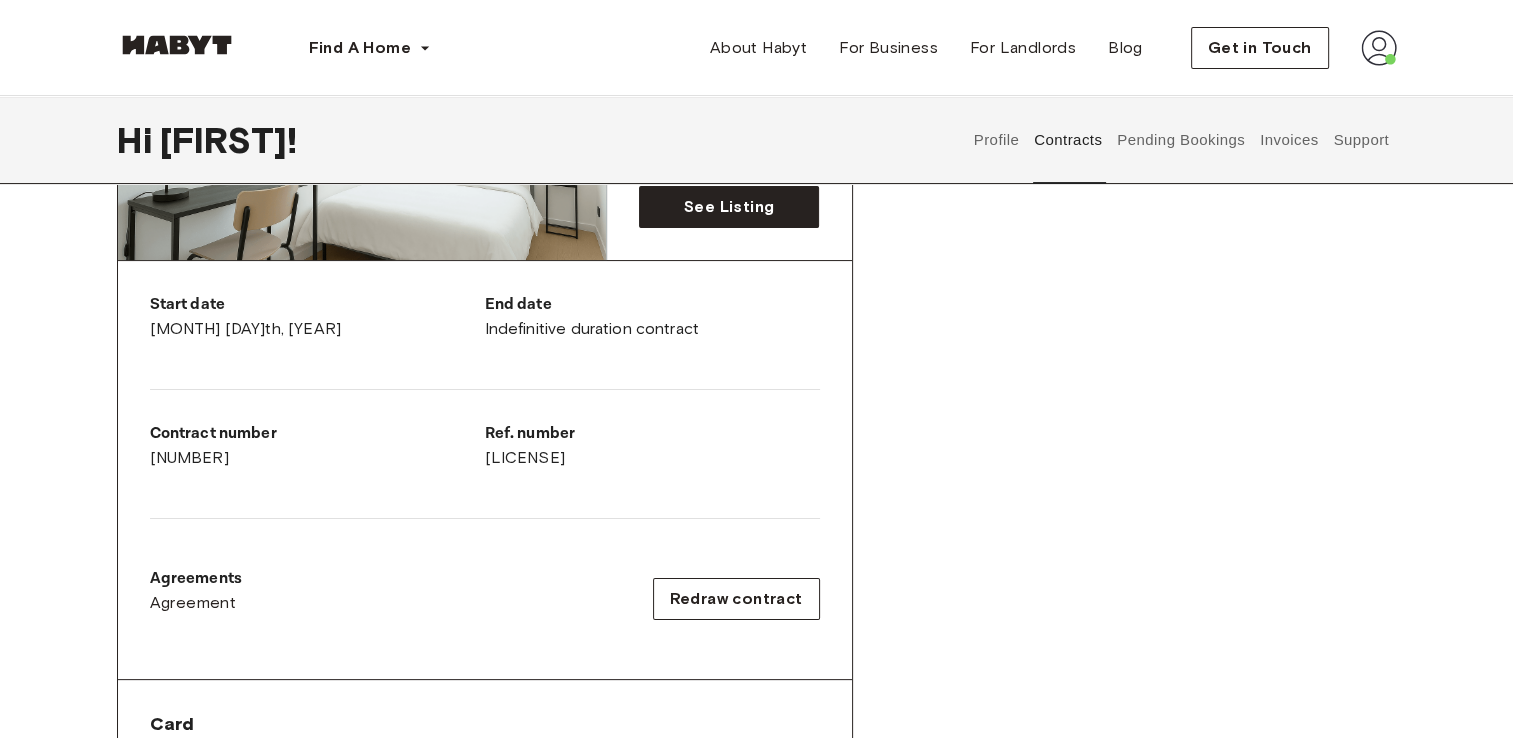 click on "Invoices" at bounding box center [1288, 140] 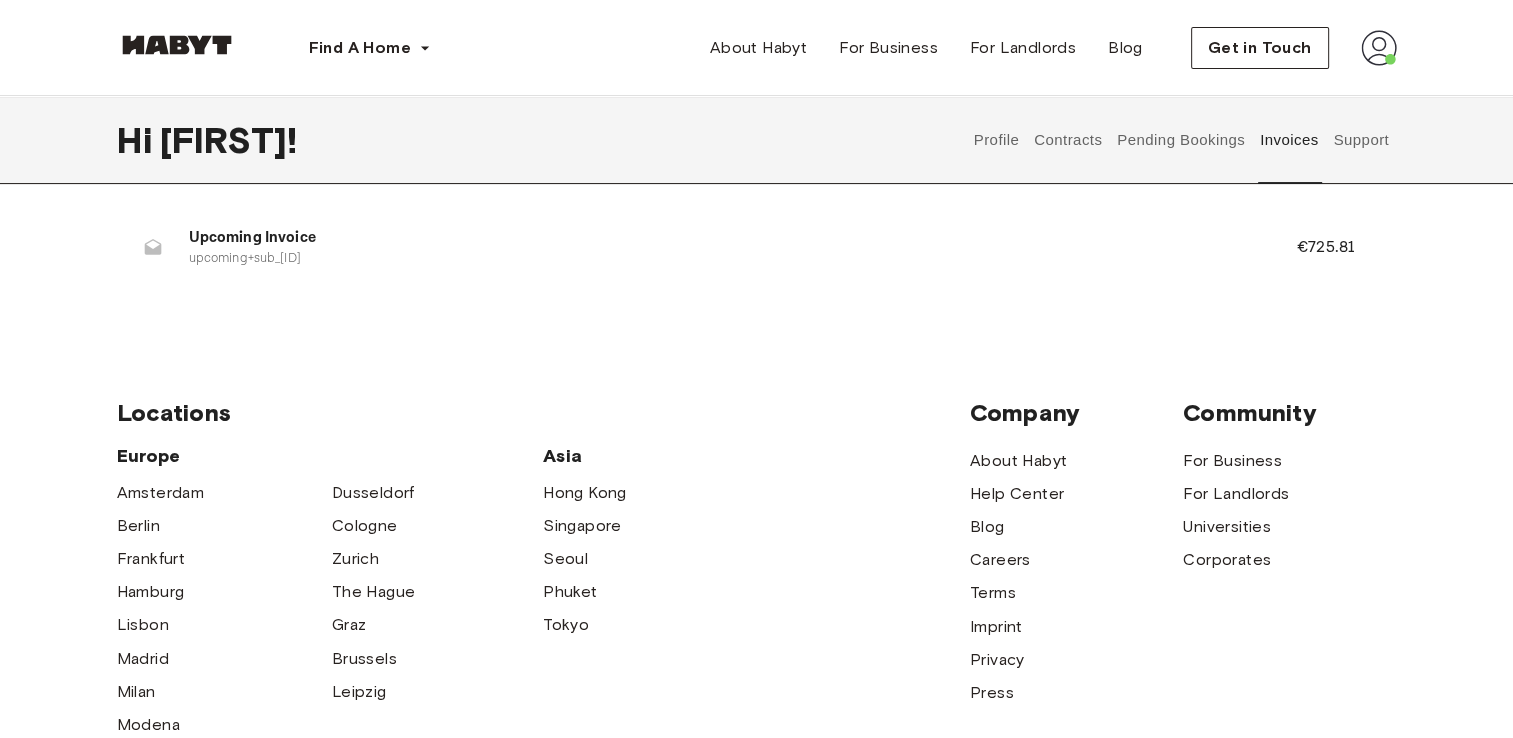 scroll, scrollTop: 0, scrollLeft: 0, axis: both 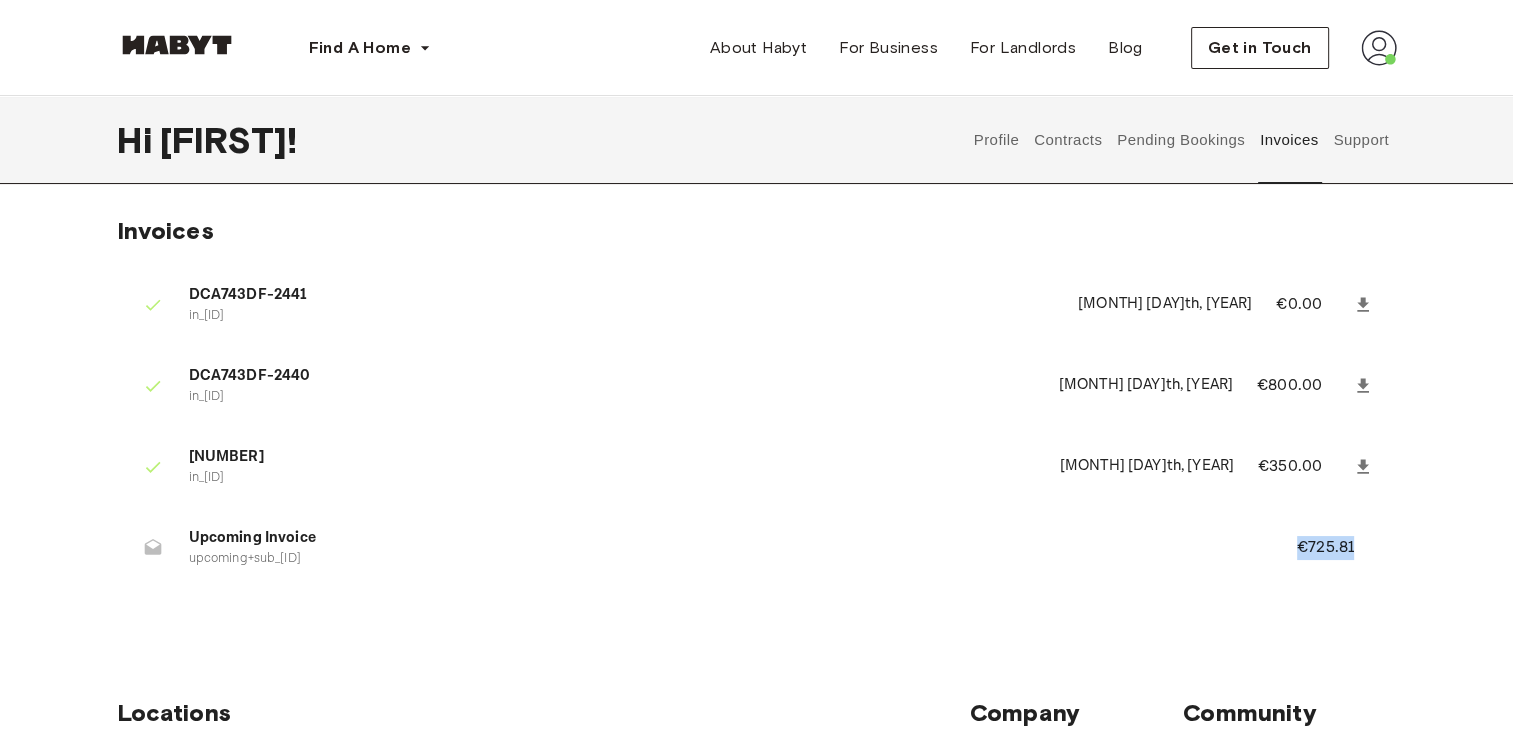 drag, startPoint x: 1299, startPoint y: 550, endPoint x: 1399, endPoint y: 550, distance: 100 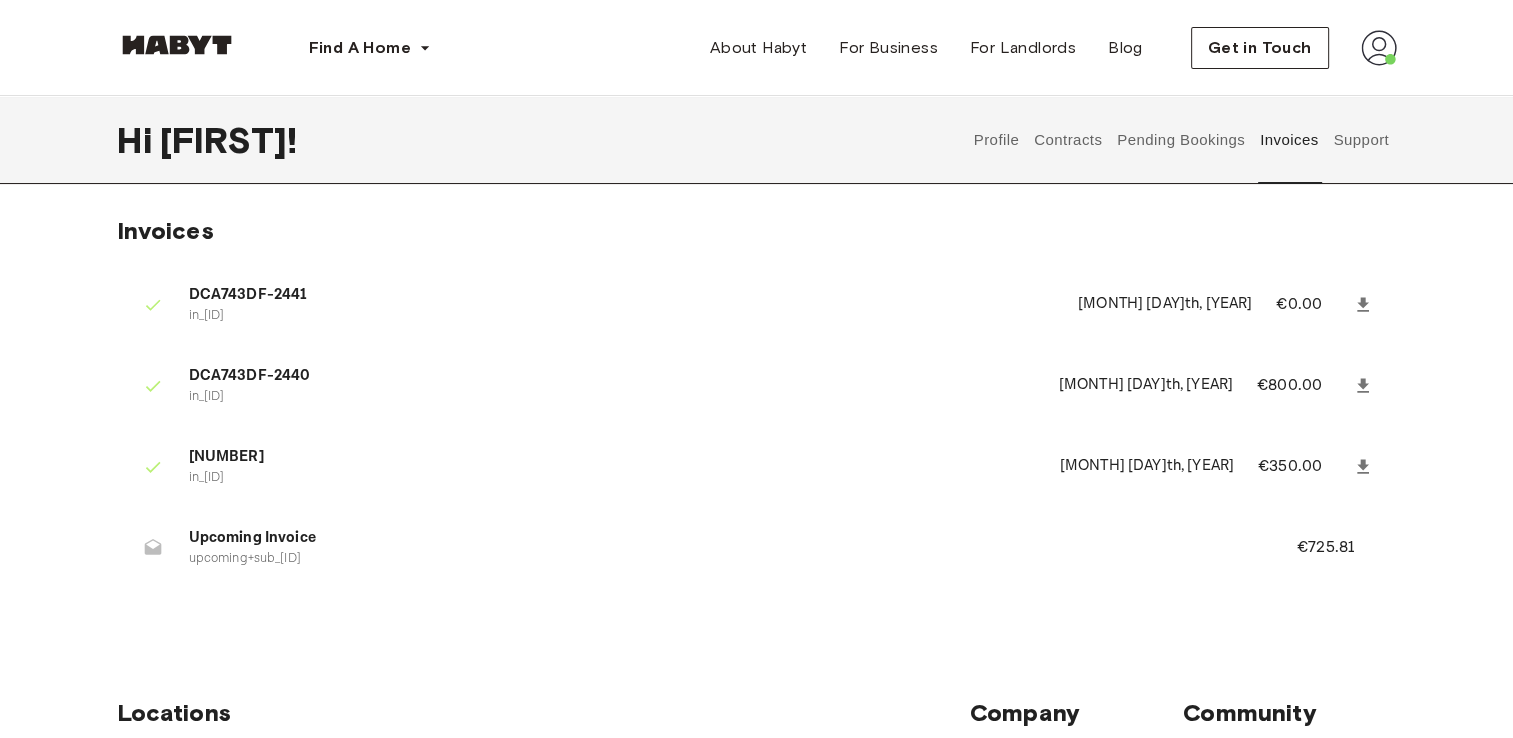 drag, startPoint x: 1399, startPoint y: 550, endPoint x: 1370, endPoint y: 636, distance: 90.75792 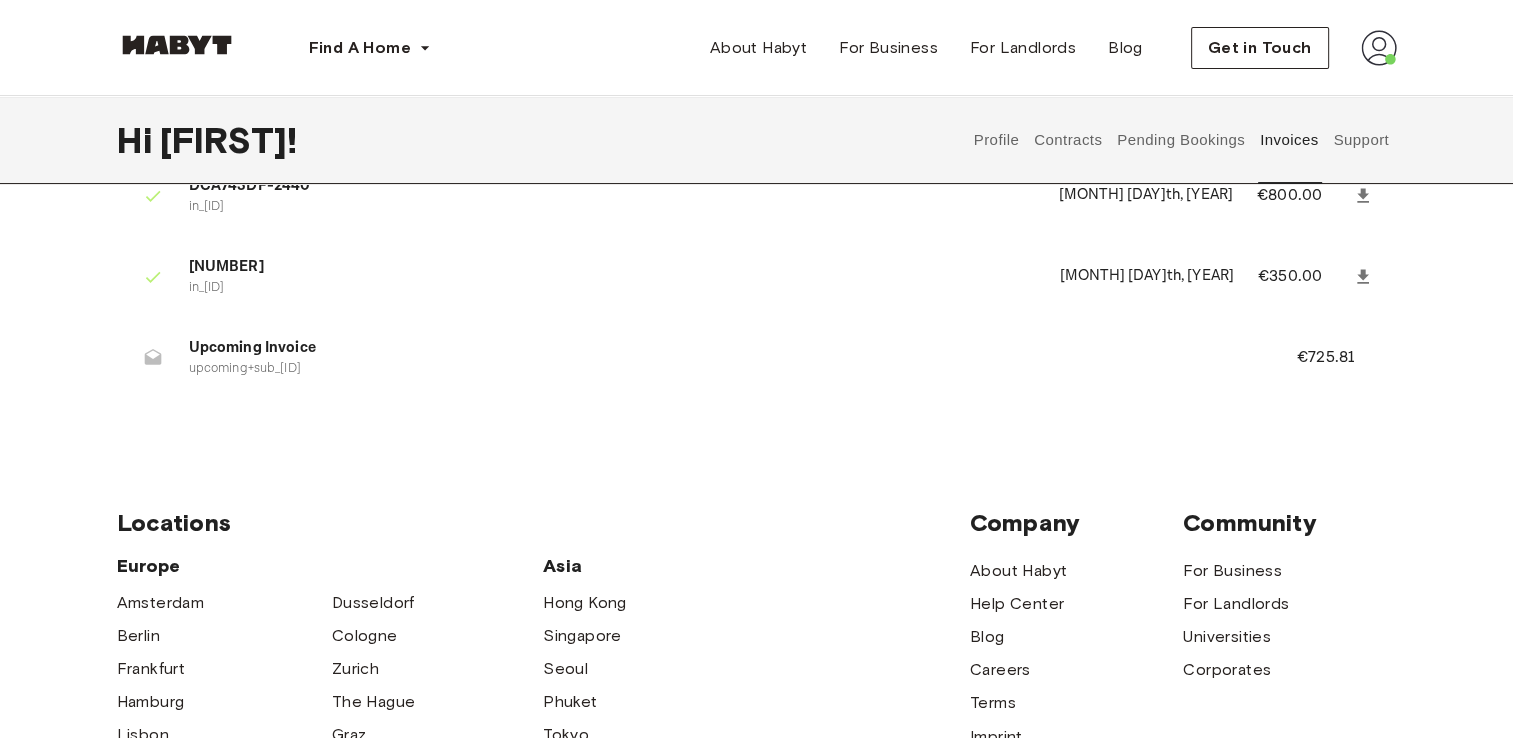 scroll, scrollTop: 0, scrollLeft: 0, axis: both 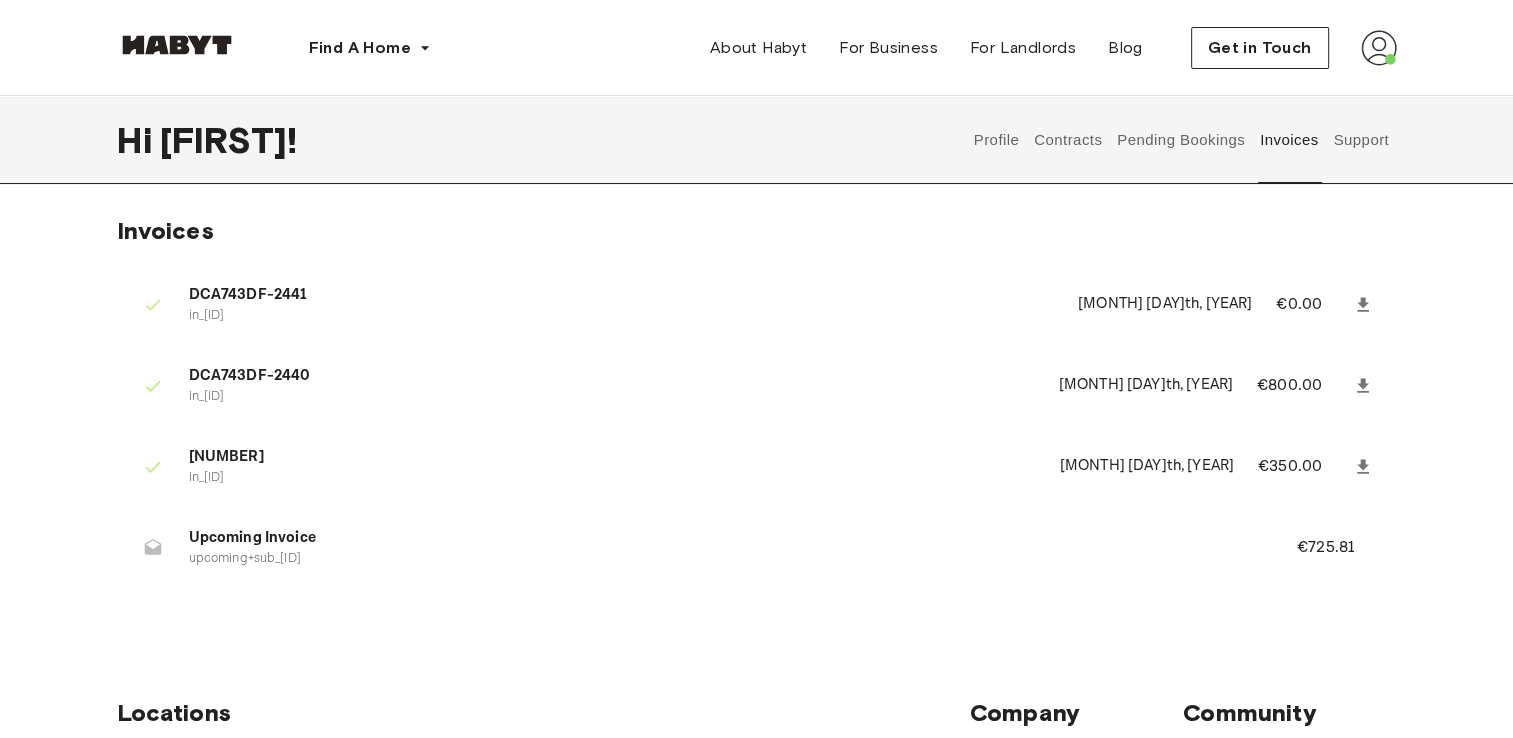 click on "Contracts" at bounding box center [1068, 140] 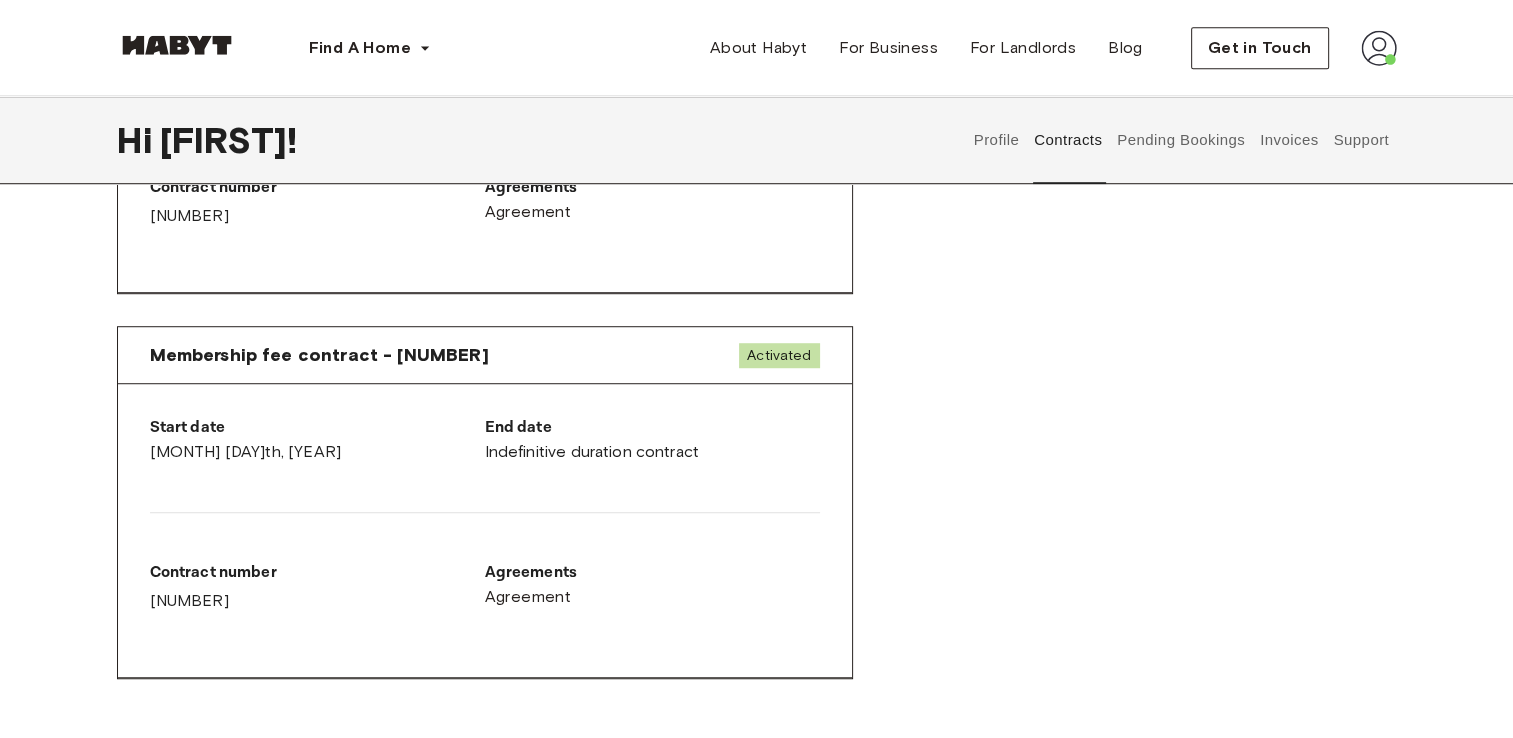 scroll, scrollTop: 1400, scrollLeft: 0, axis: vertical 